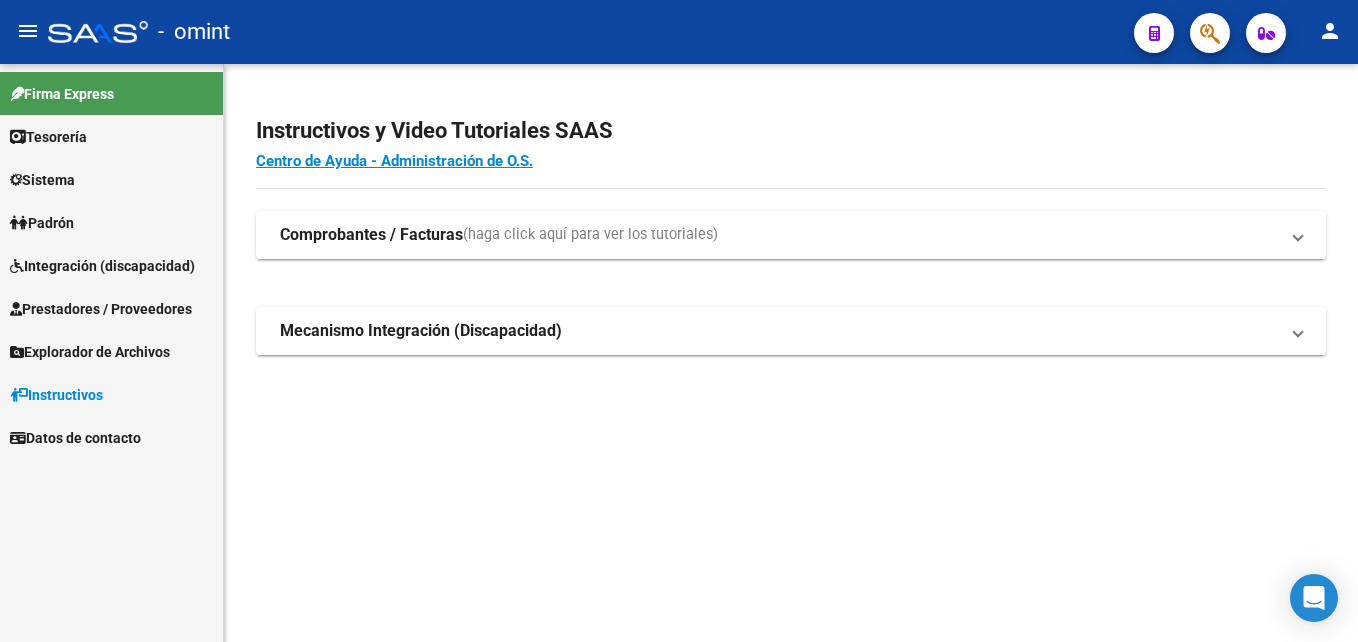 scroll, scrollTop: 0, scrollLeft: 0, axis: both 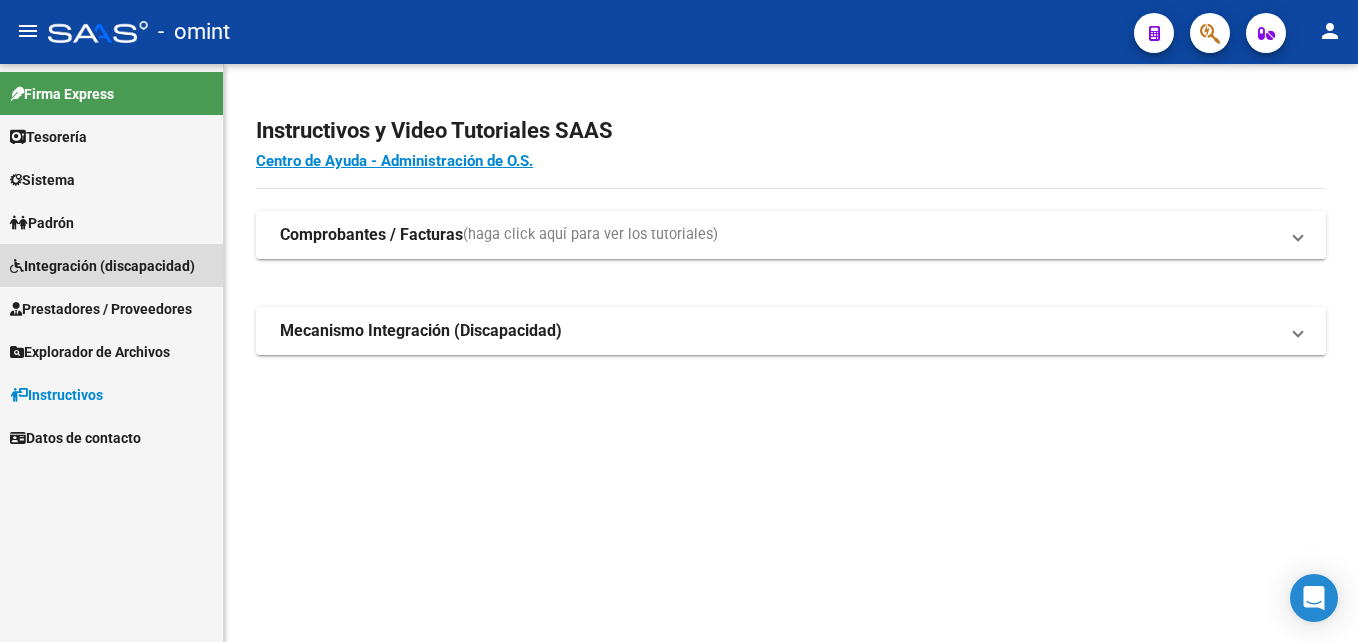 click on "Integración (discapacidad)" at bounding box center (102, 266) 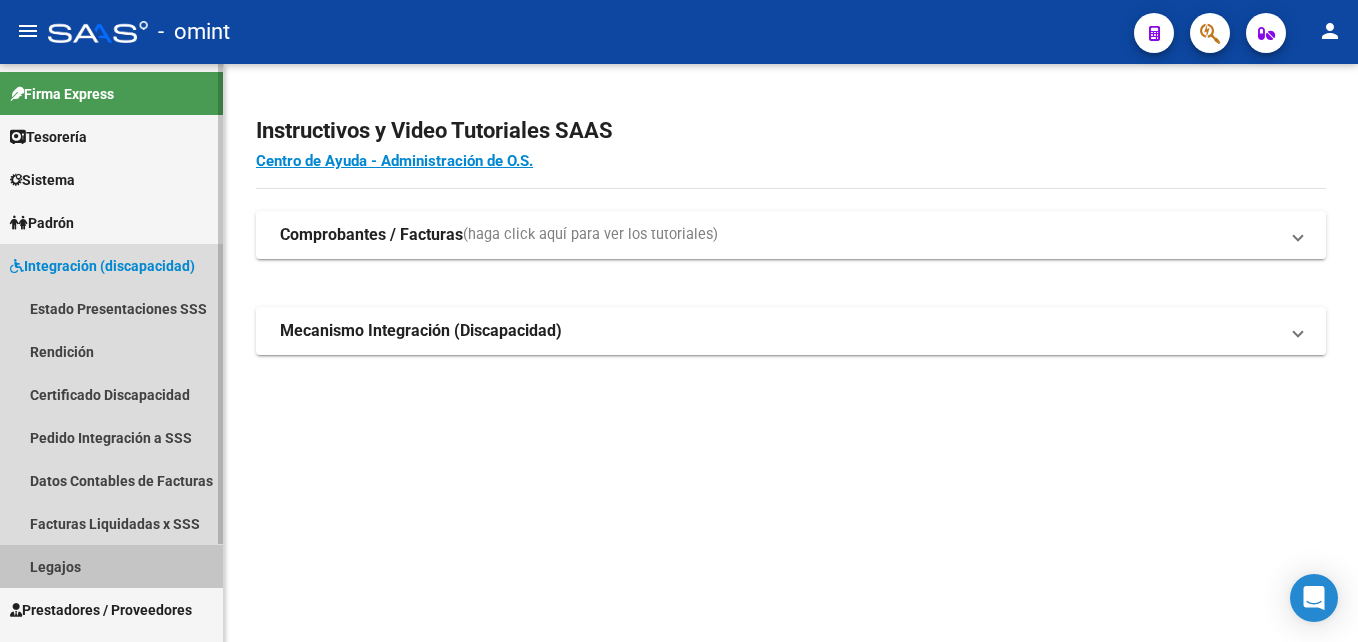 click on "Legajos" at bounding box center (111, 566) 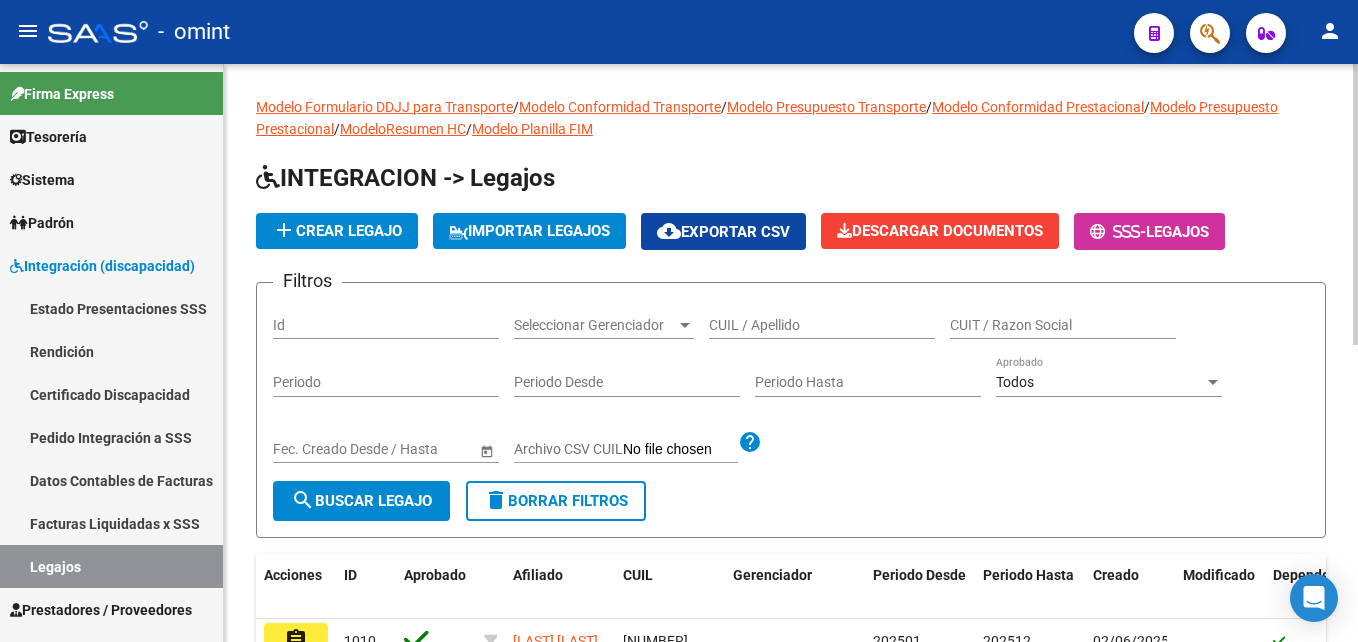 drag, startPoint x: 777, startPoint y: 293, endPoint x: 814, endPoint y: 321, distance: 46.400433 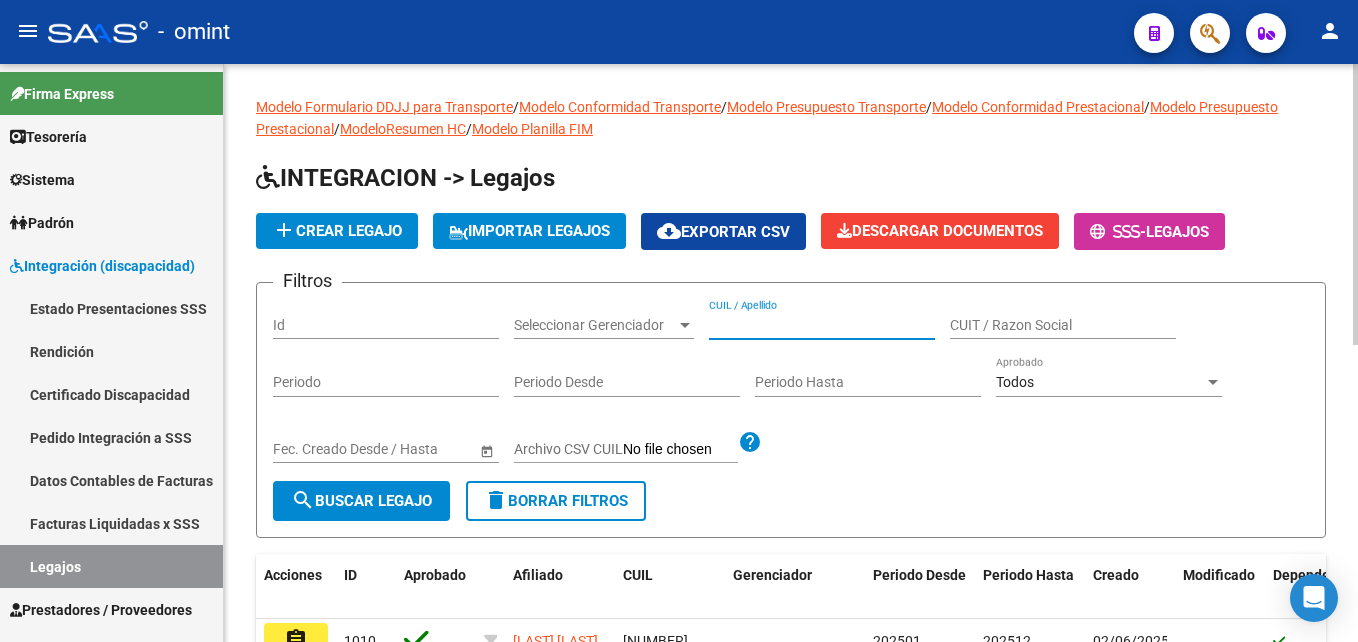 click on "CUIL / Apellido" at bounding box center (822, 325) 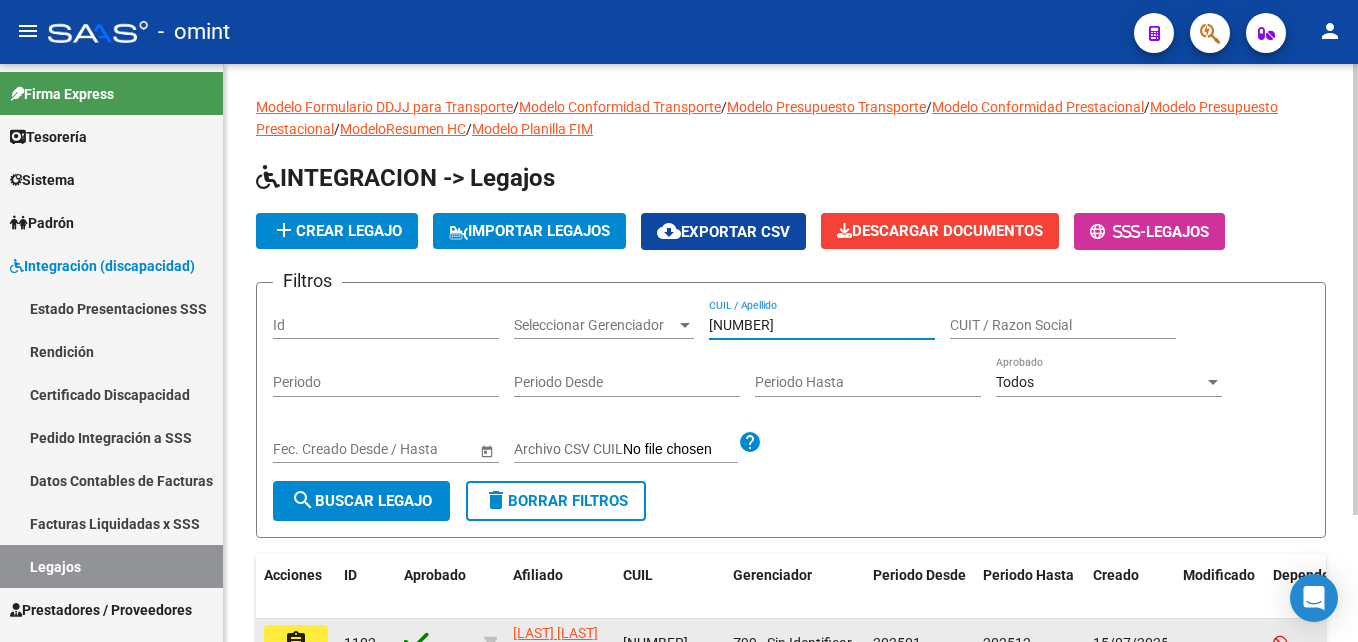 scroll, scrollTop: 163, scrollLeft: 0, axis: vertical 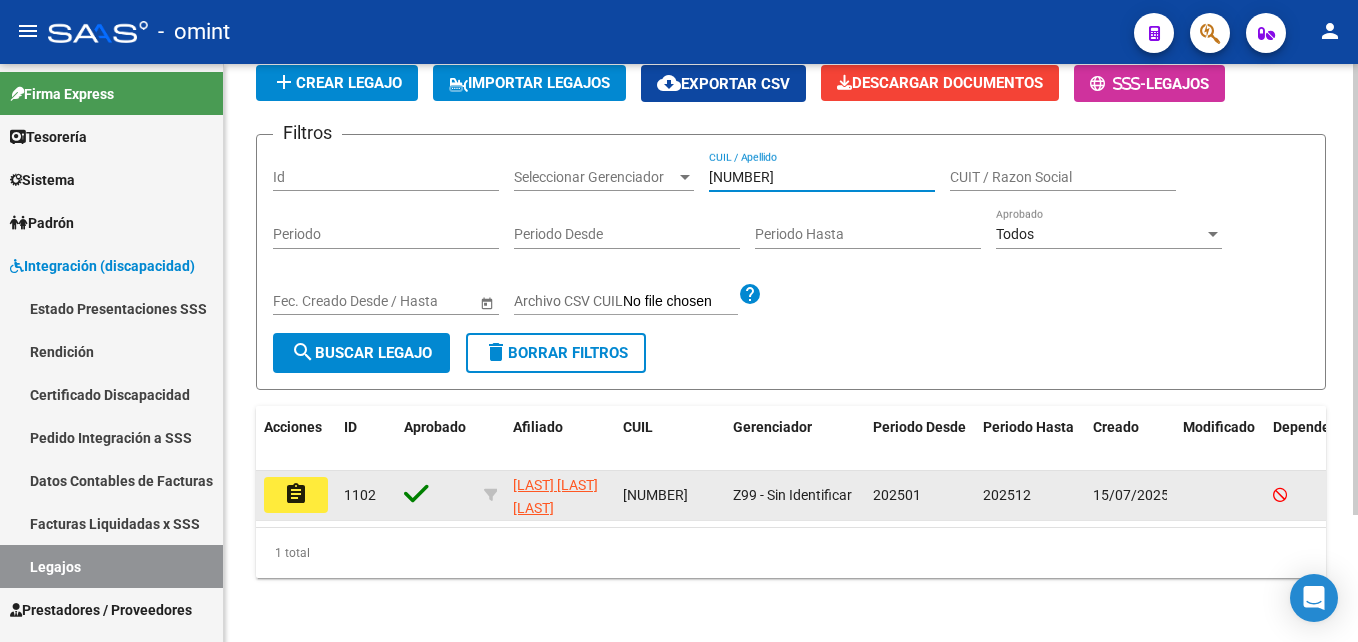 type on "[NUMBER]" 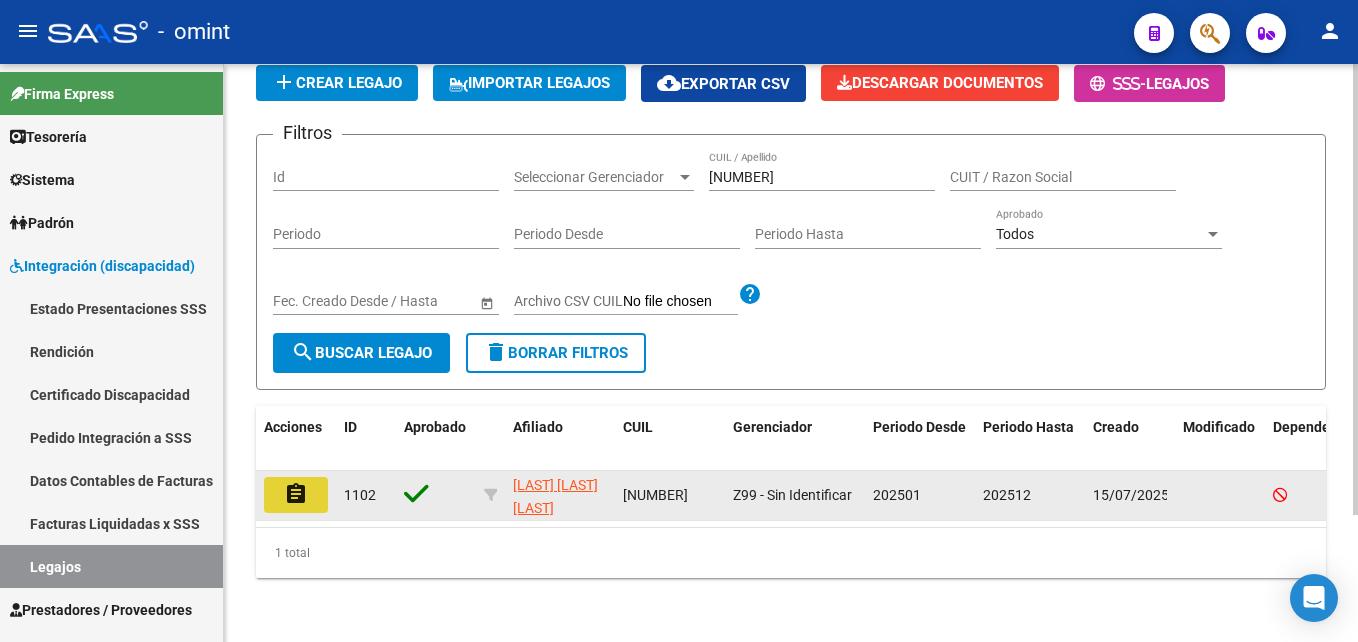 click on "assignment" 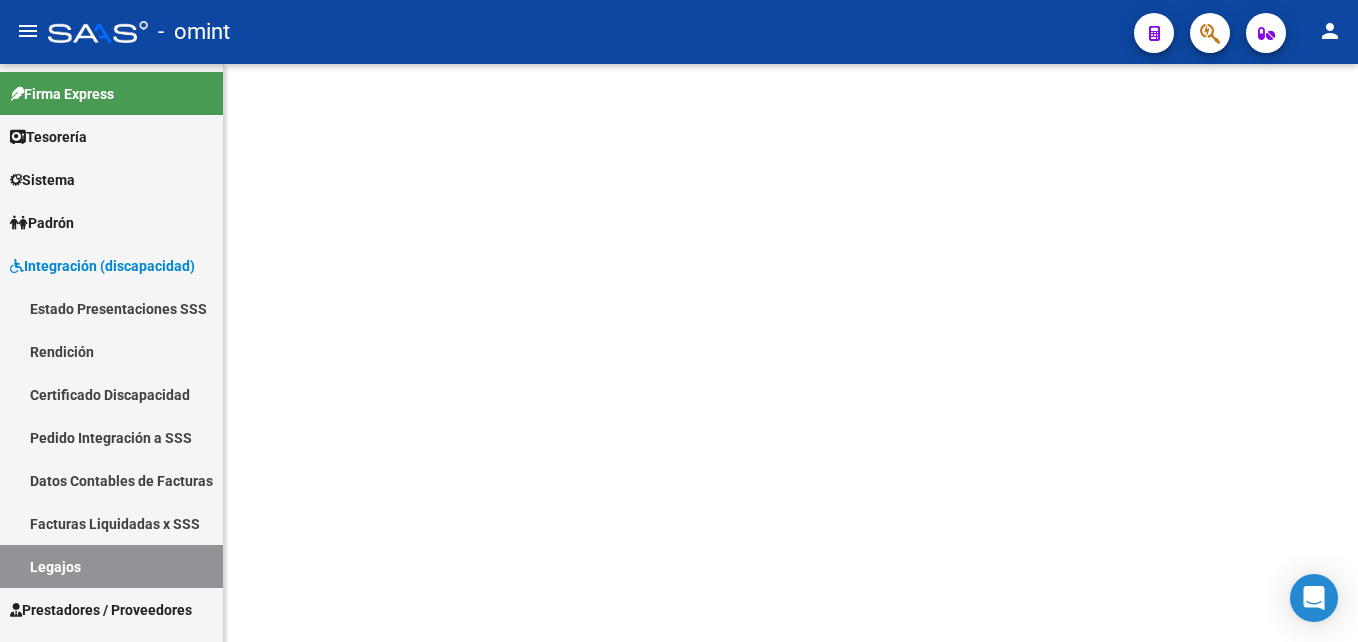 scroll, scrollTop: 0, scrollLeft: 0, axis: both 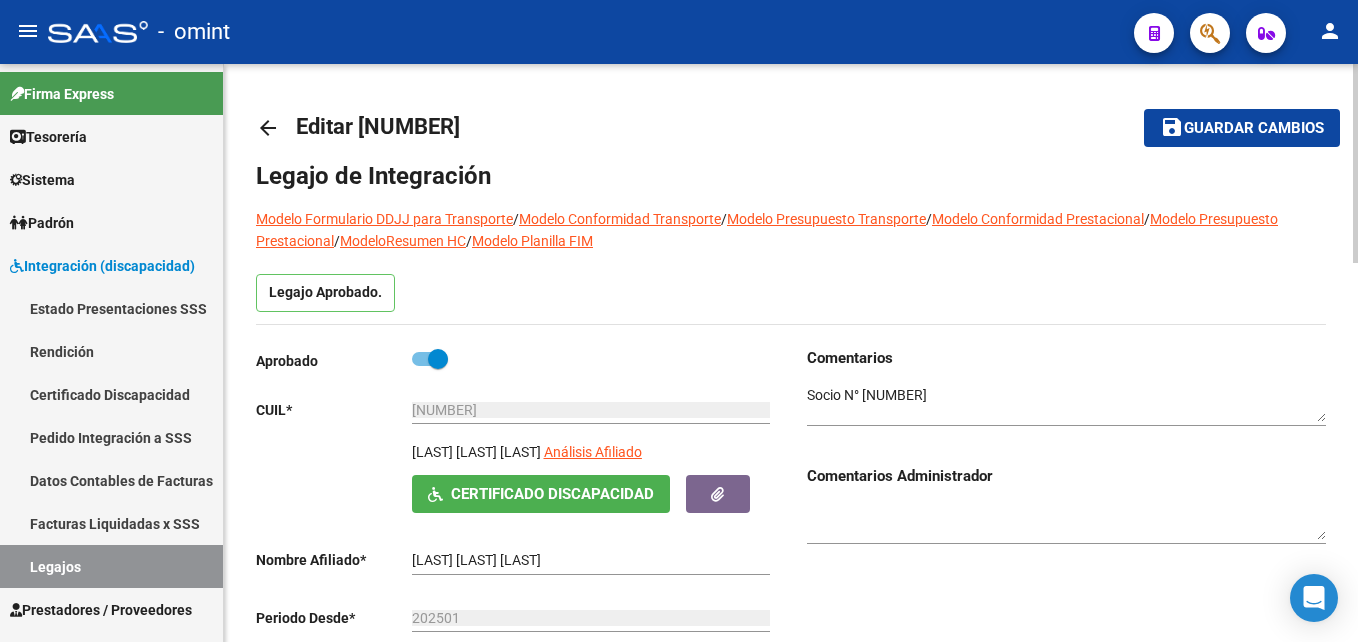 click at bounding box center (1066, 404) 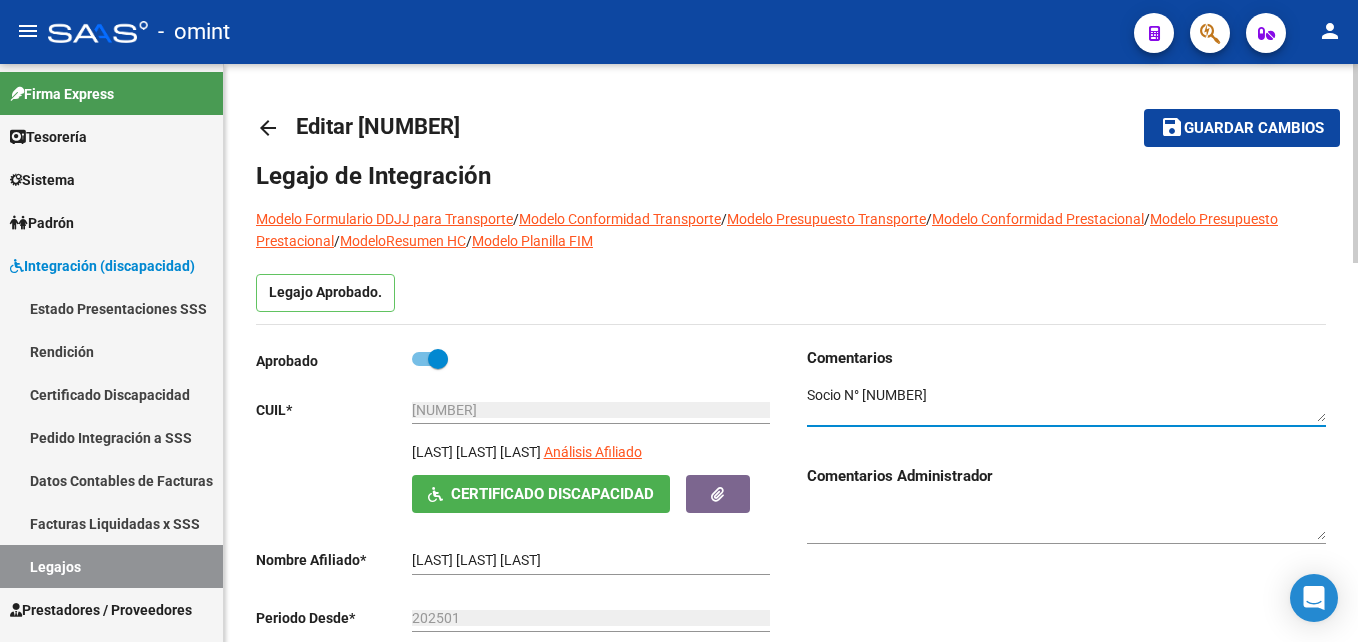 click at bounding box center (1066, 404) 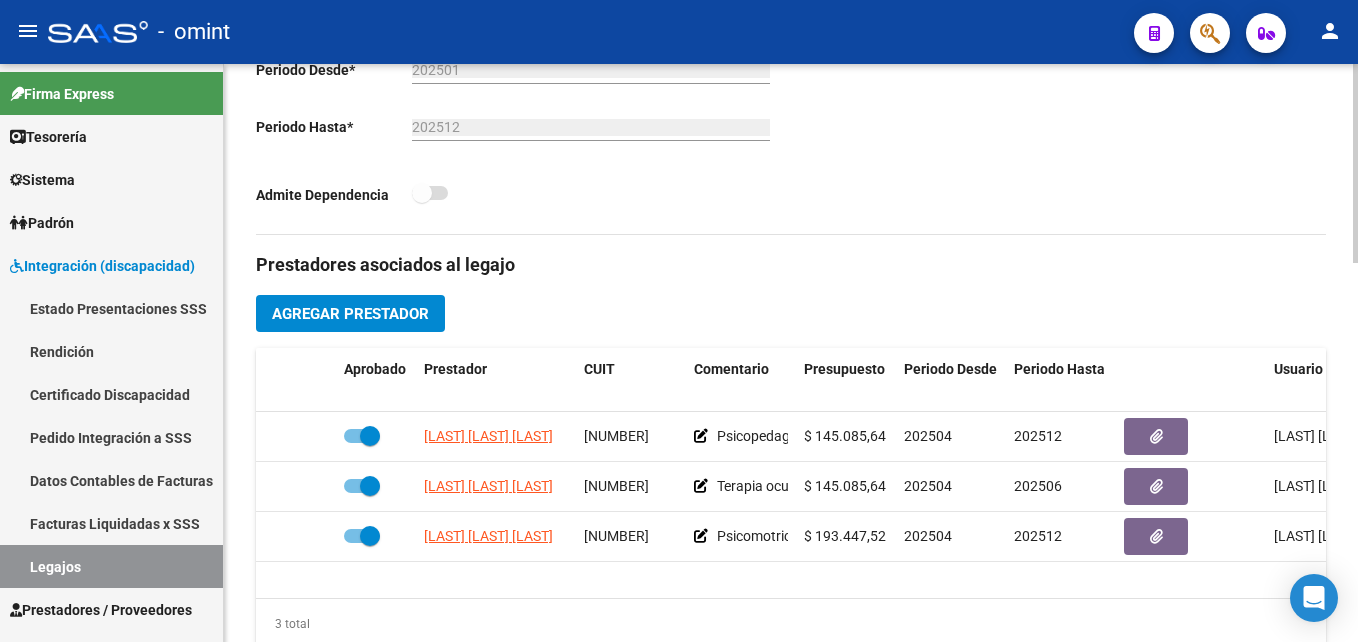 scroll, scrollTop: 567, scrollLeft: 0, axis: vertical 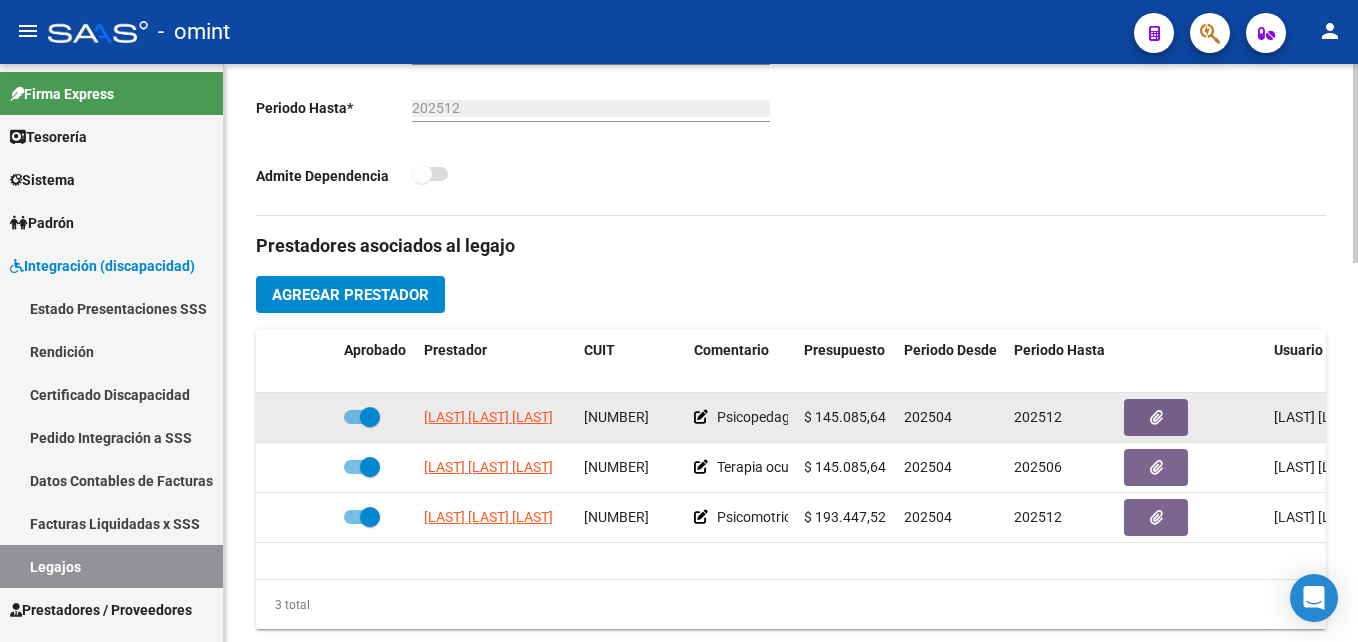 click on "[NUMBER]" 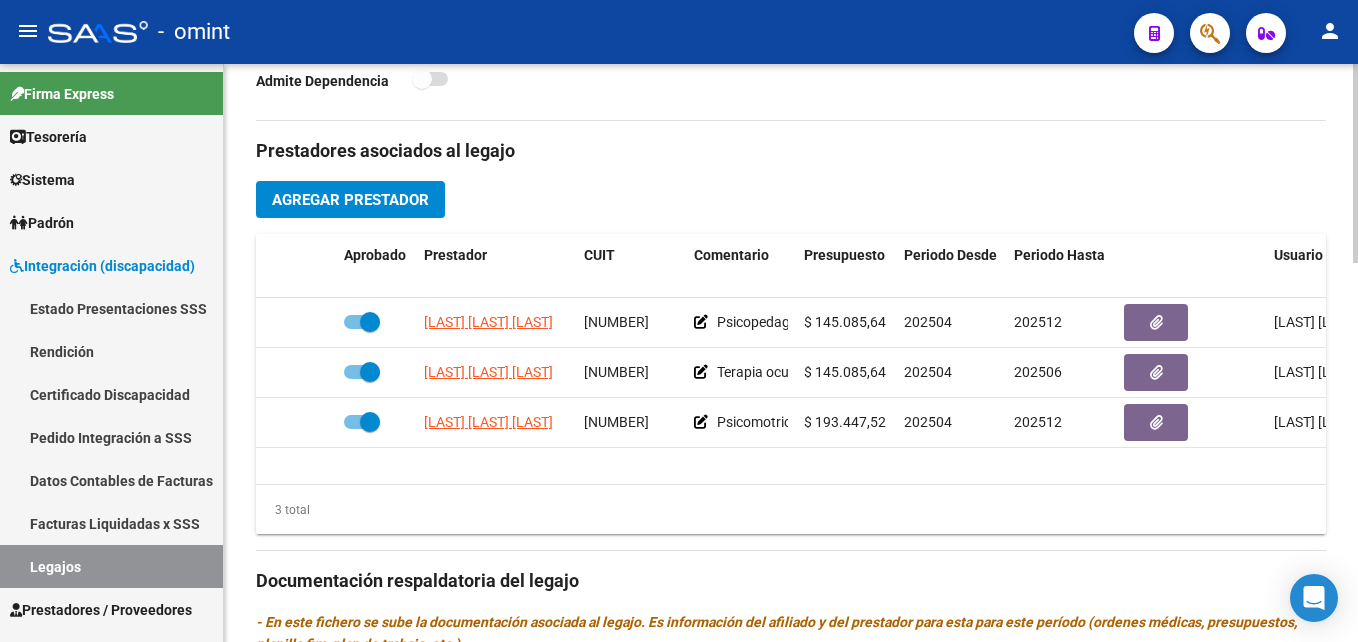 scroll, scrollTop: 671, scrollLeft: 0, axis: vertical 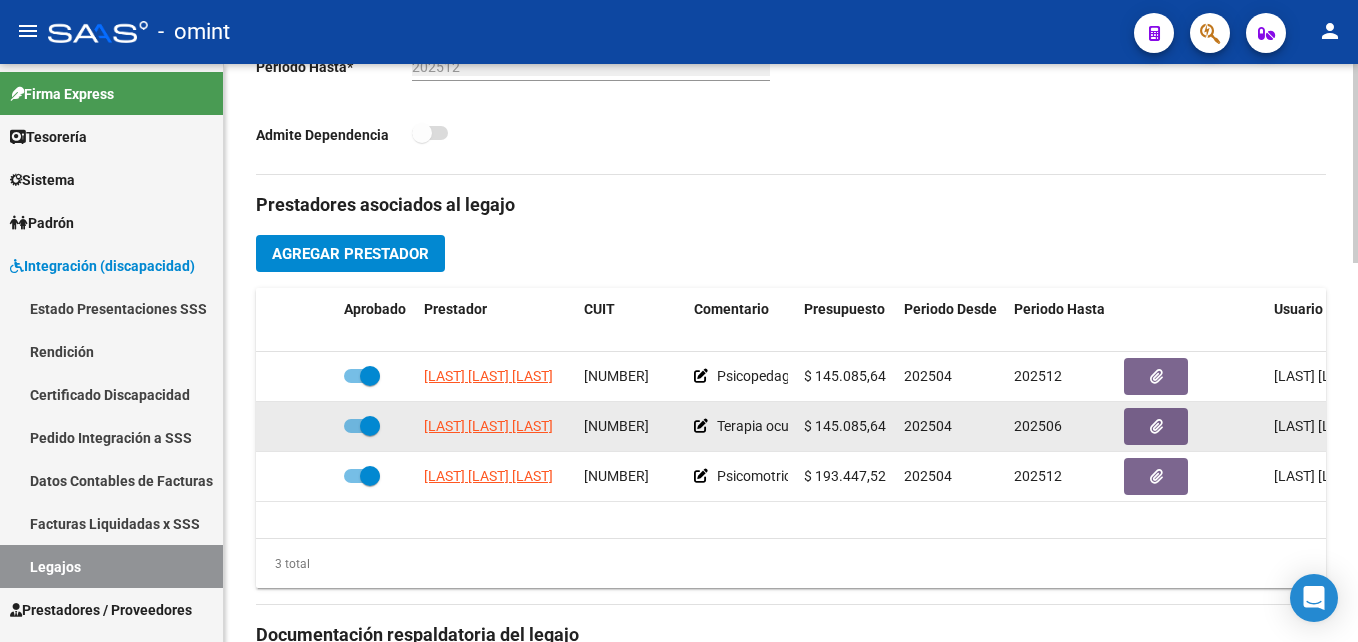 click on "[NUMBER]" 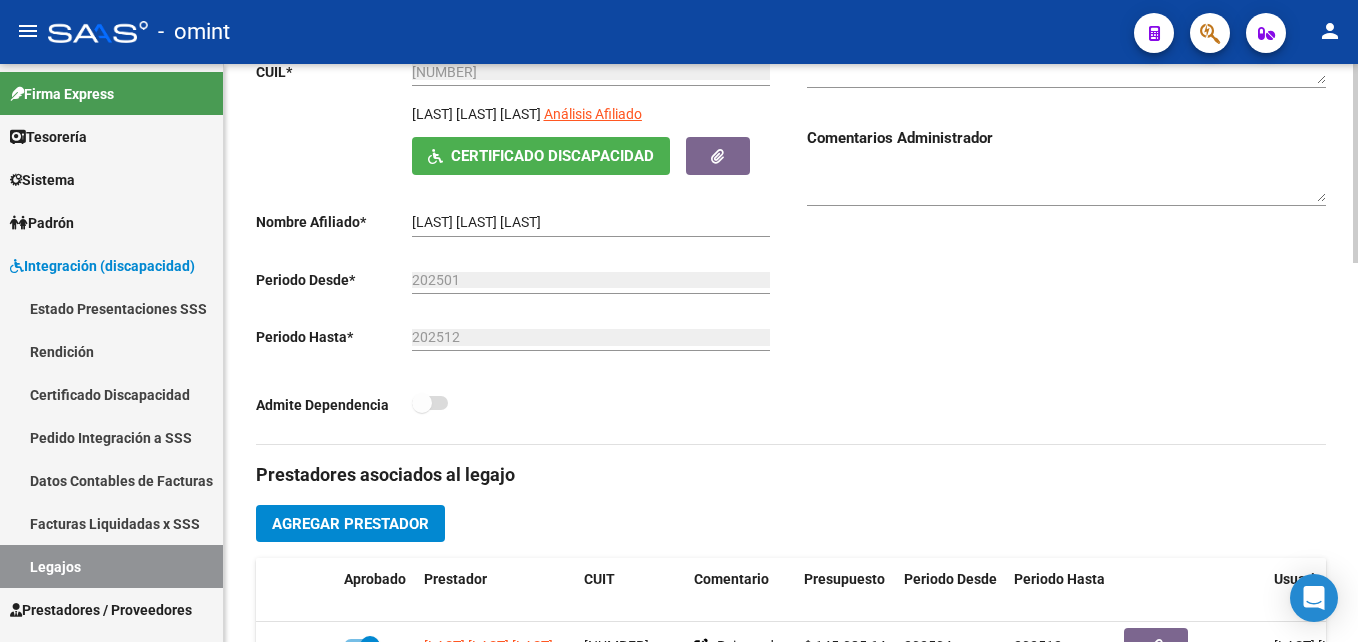 scroll, scrollTop: 333, scrollLeft: 0, axis: vertical 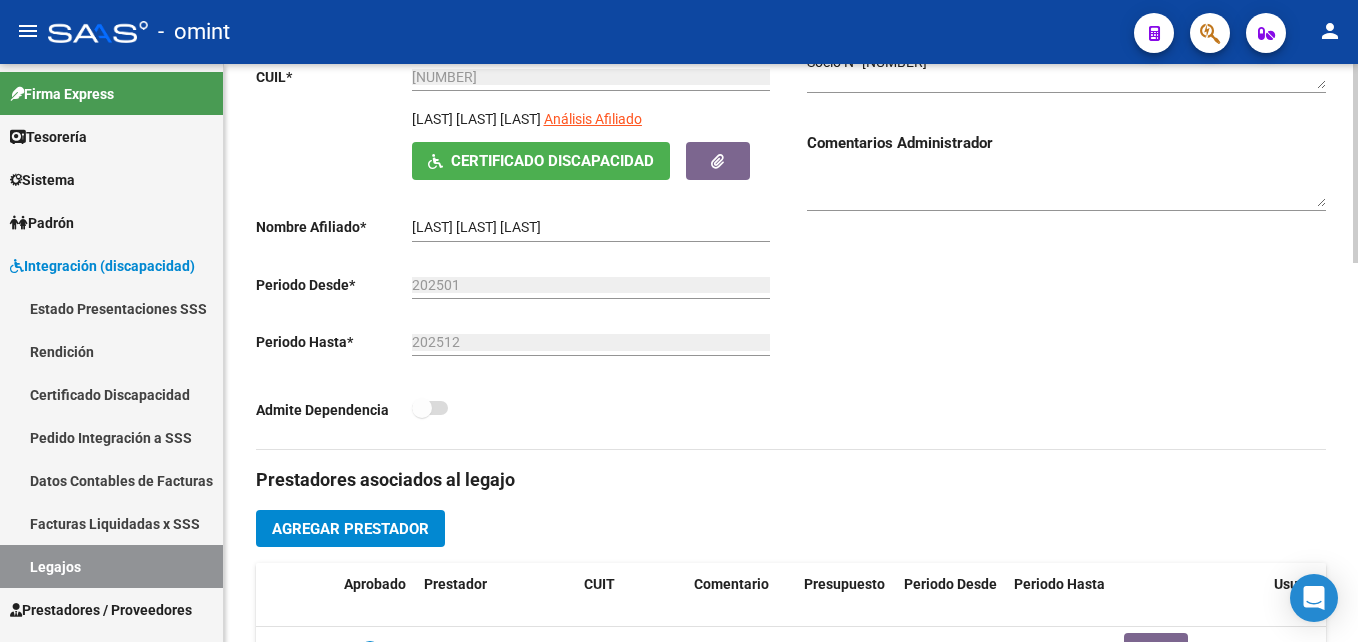 click on "[LAST] [LAST] [LAST]" 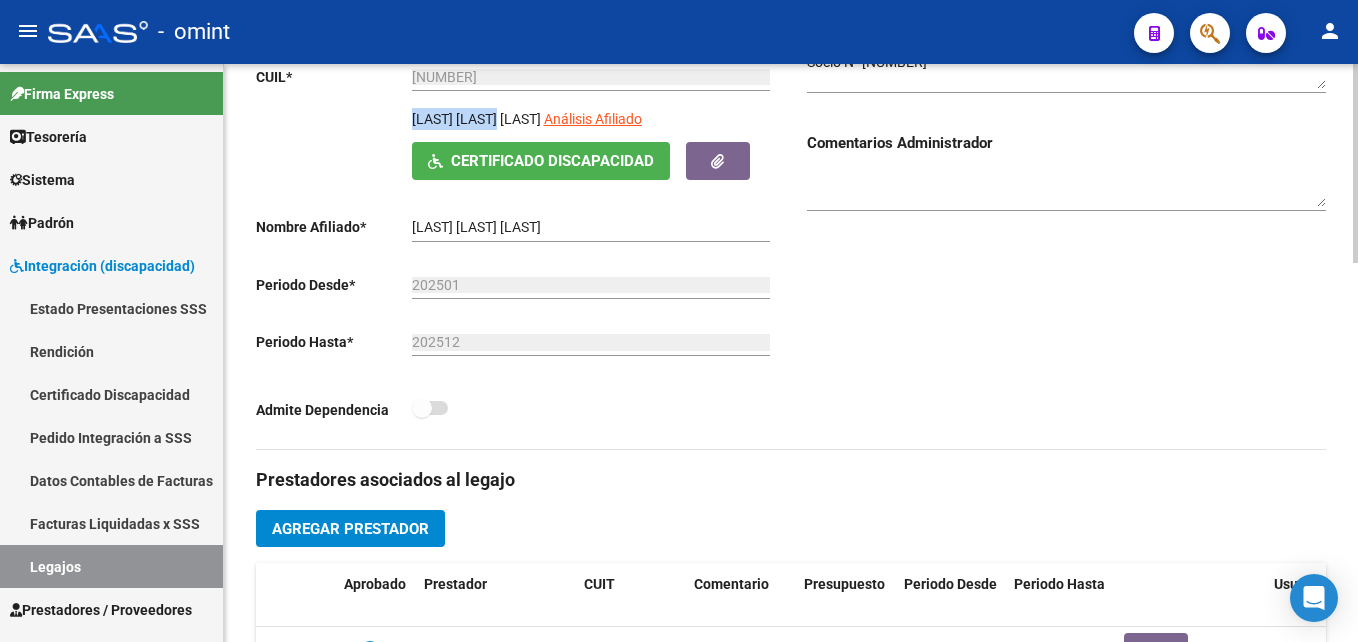 click on "[LAST] [LAST] [LAST]" 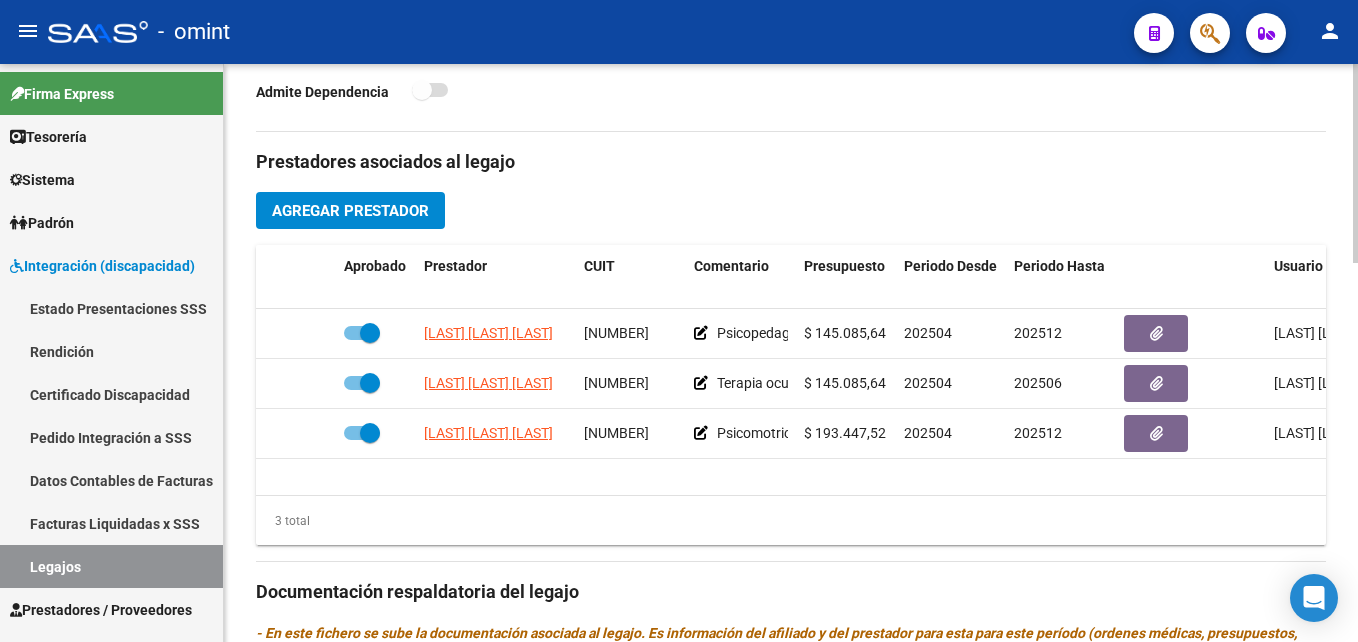 scroll, scrollTop: 650, scrollLeft: 0, axis: vertical 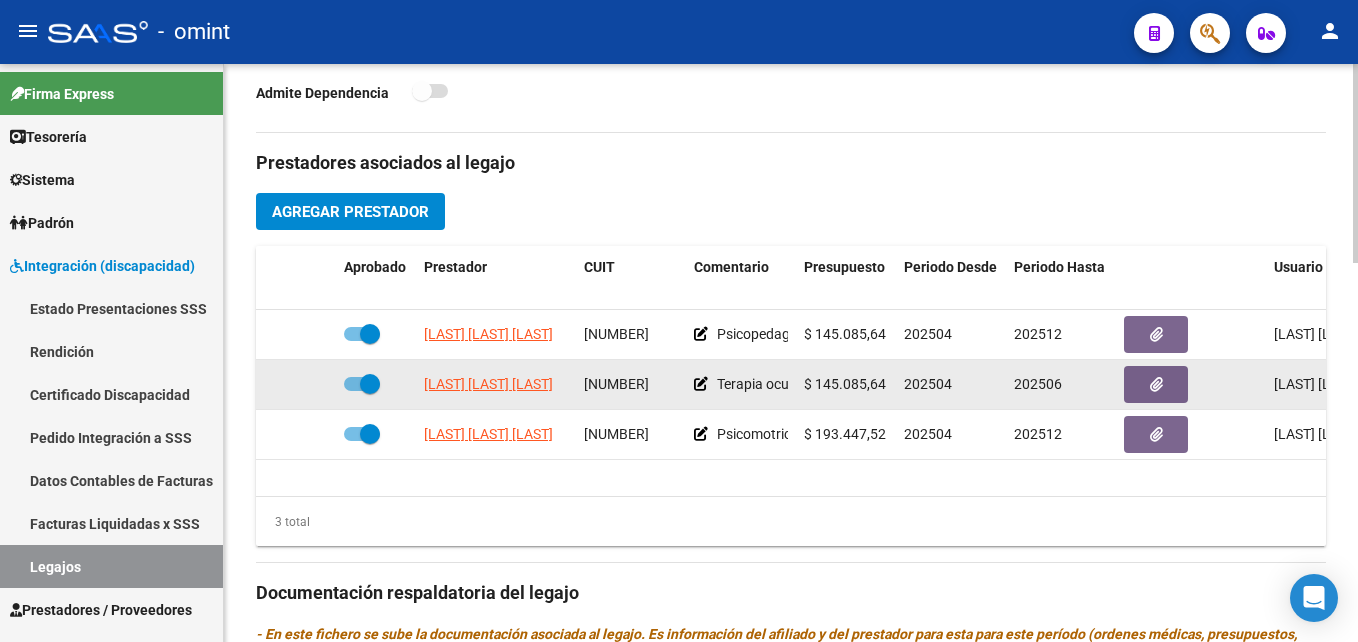 click on "[NUMBER]" 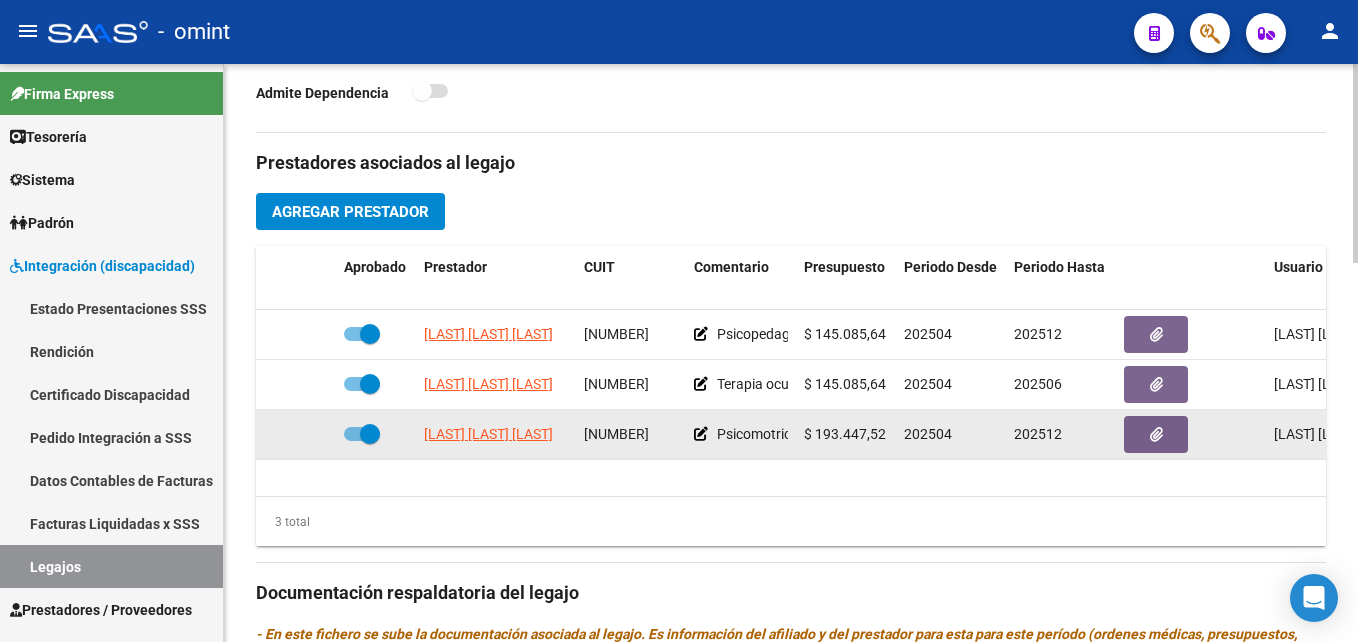 click on "[NUMBER]" 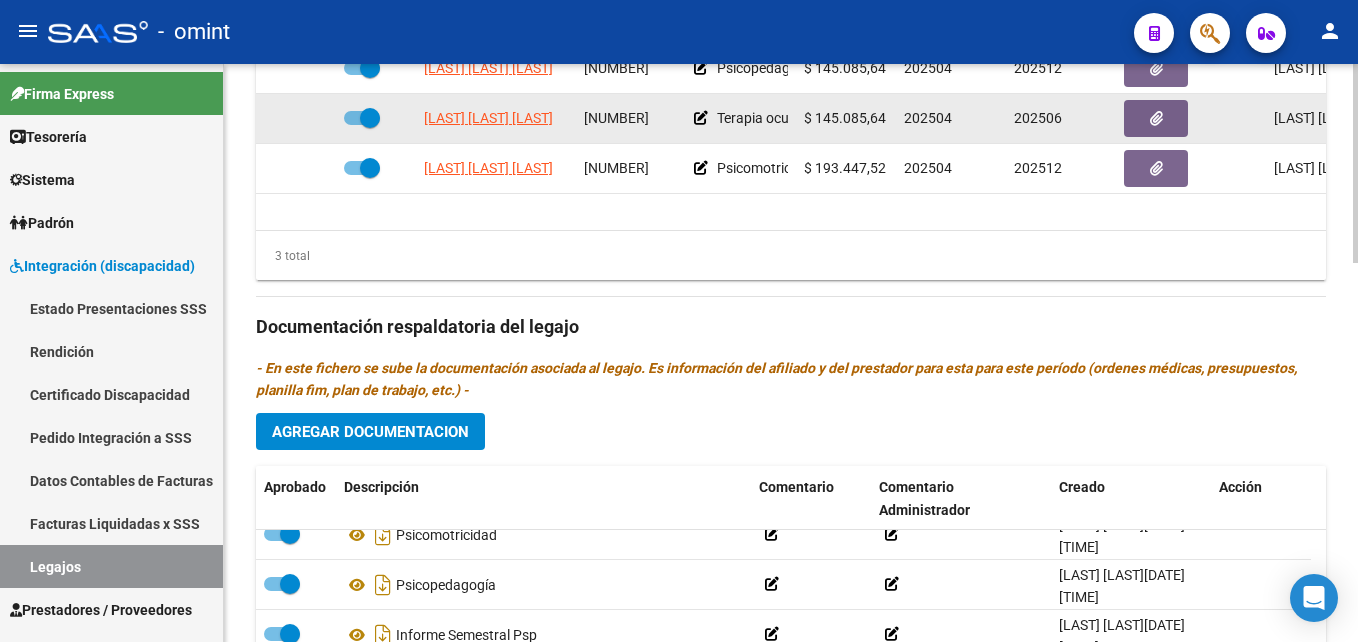 scroll, scrollTop: 868, scrollLeft: 0, axis: vertical 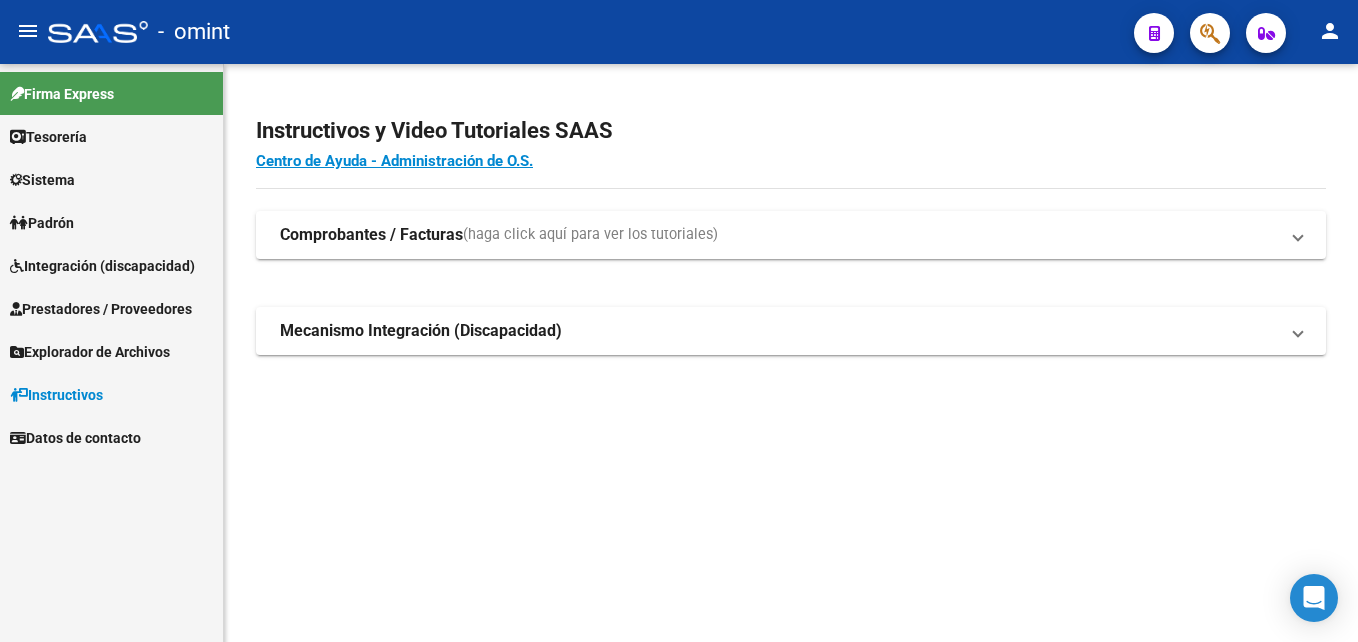 click on "Prestadores / Proveedores" at bounding box center [101, 309] 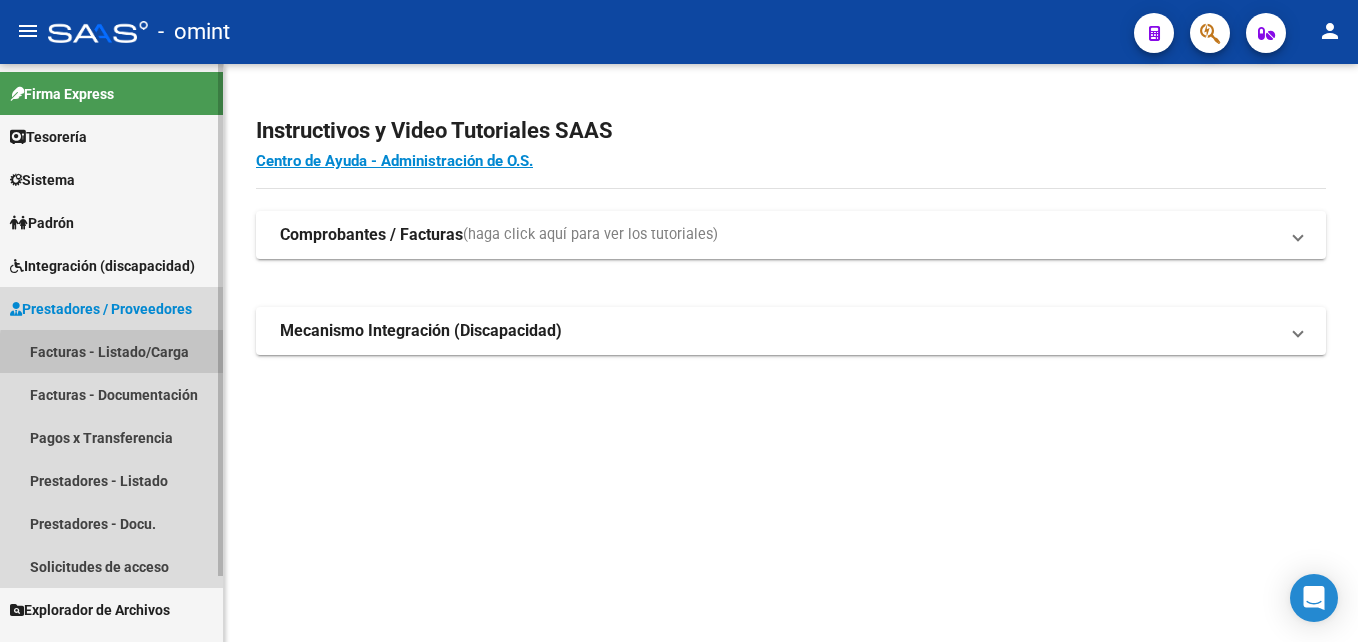 click on "Facturas - Listado/Carga" at bounding box center (111, 351) 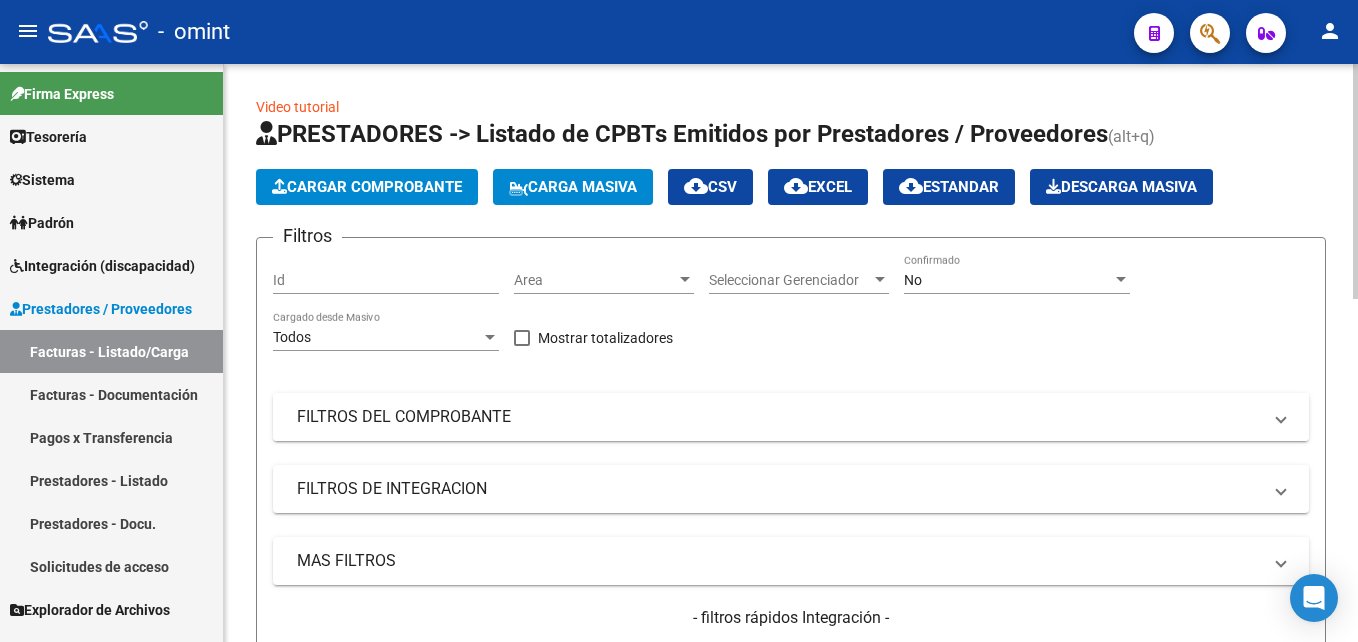 click on "FILTROS DEL COMPROBANTE" at bounding box center (779, 417) 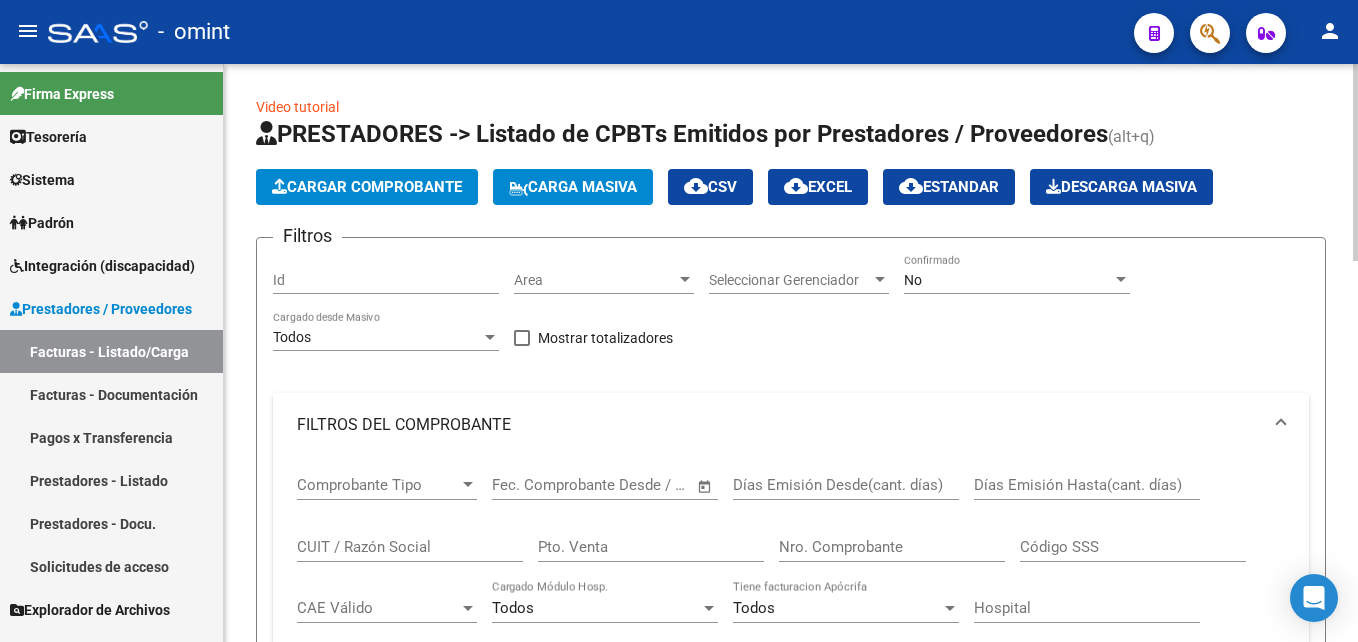 click on "FILTROS DEL COMPROBANTE" at bounding box center [779, 425] 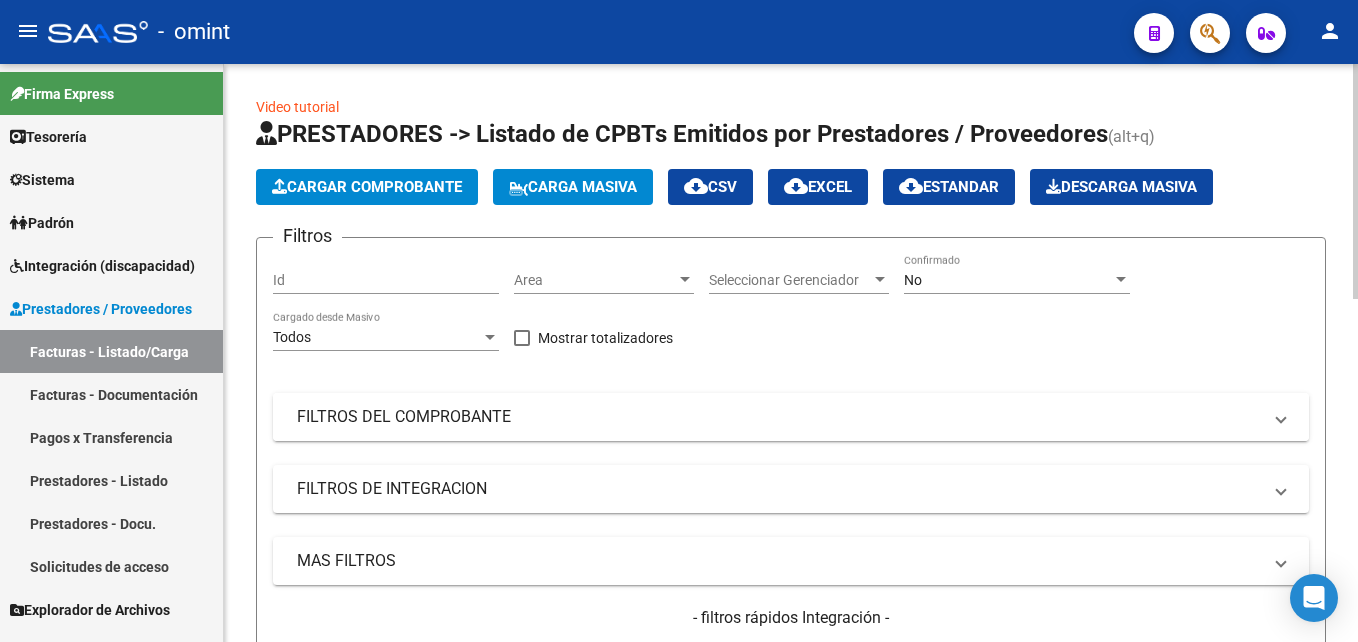 click on "FILTROS DEL COMPROBANTE" at bounding box center (779, 417) 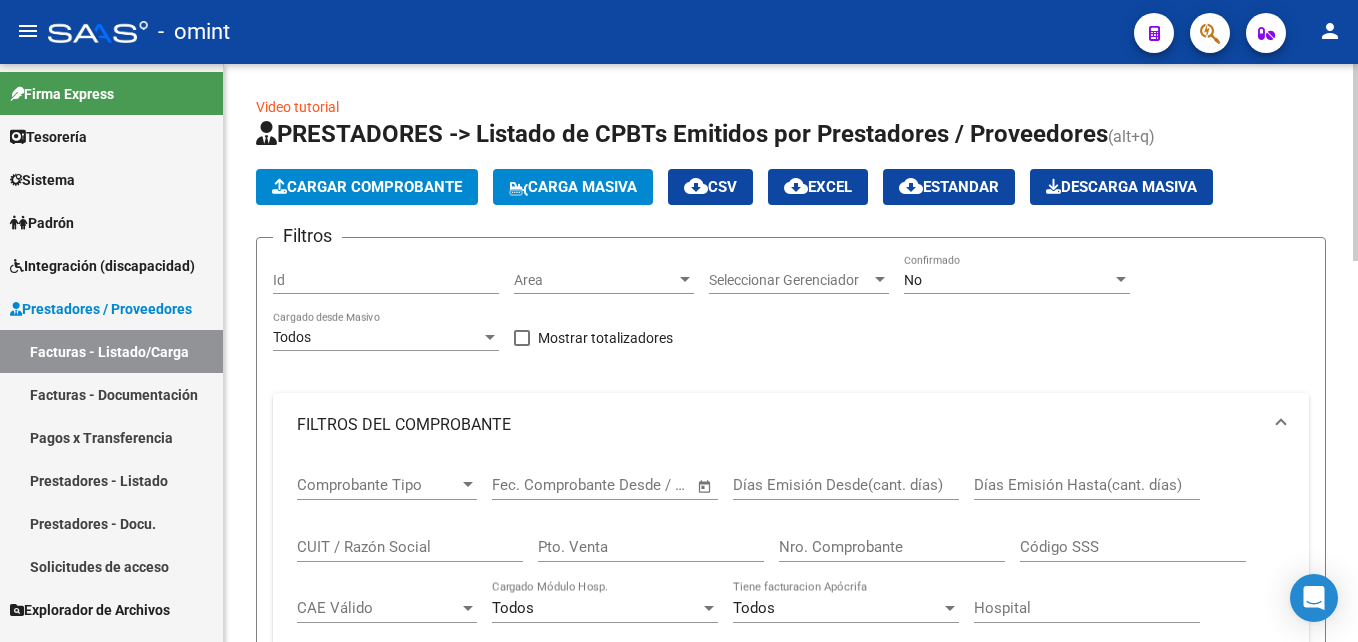 click on "No Confirmado" 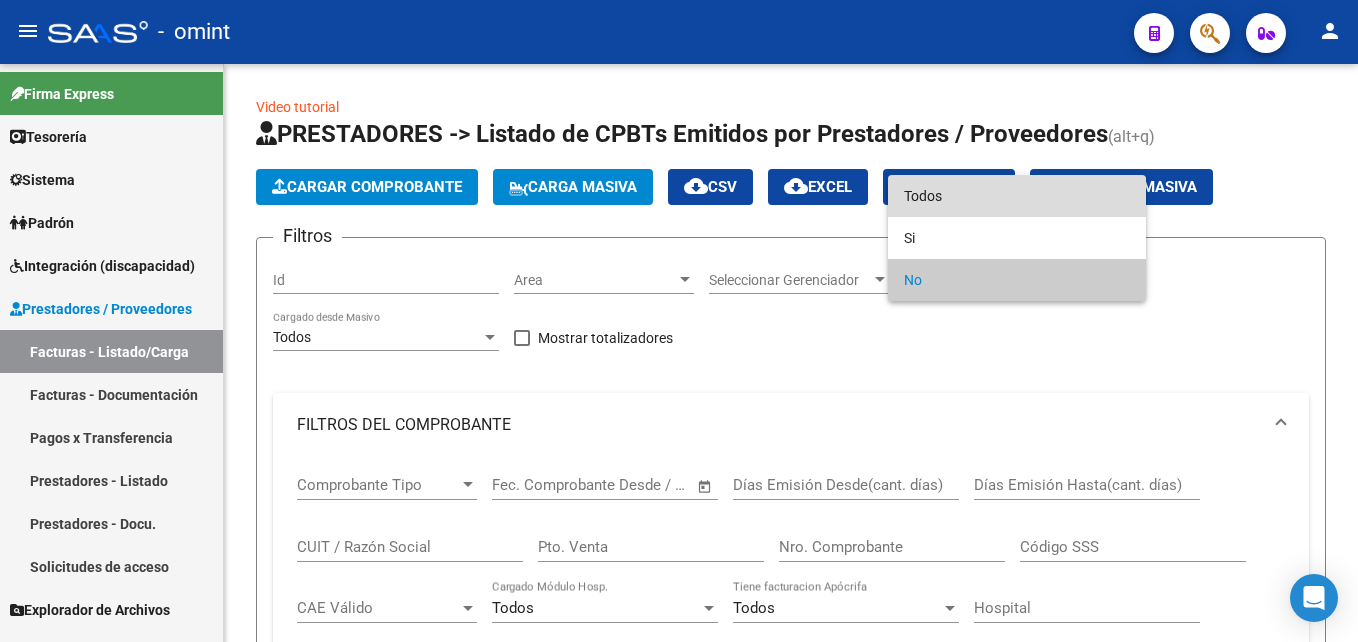 click on "Todos" at bounding box center [1017, 196] 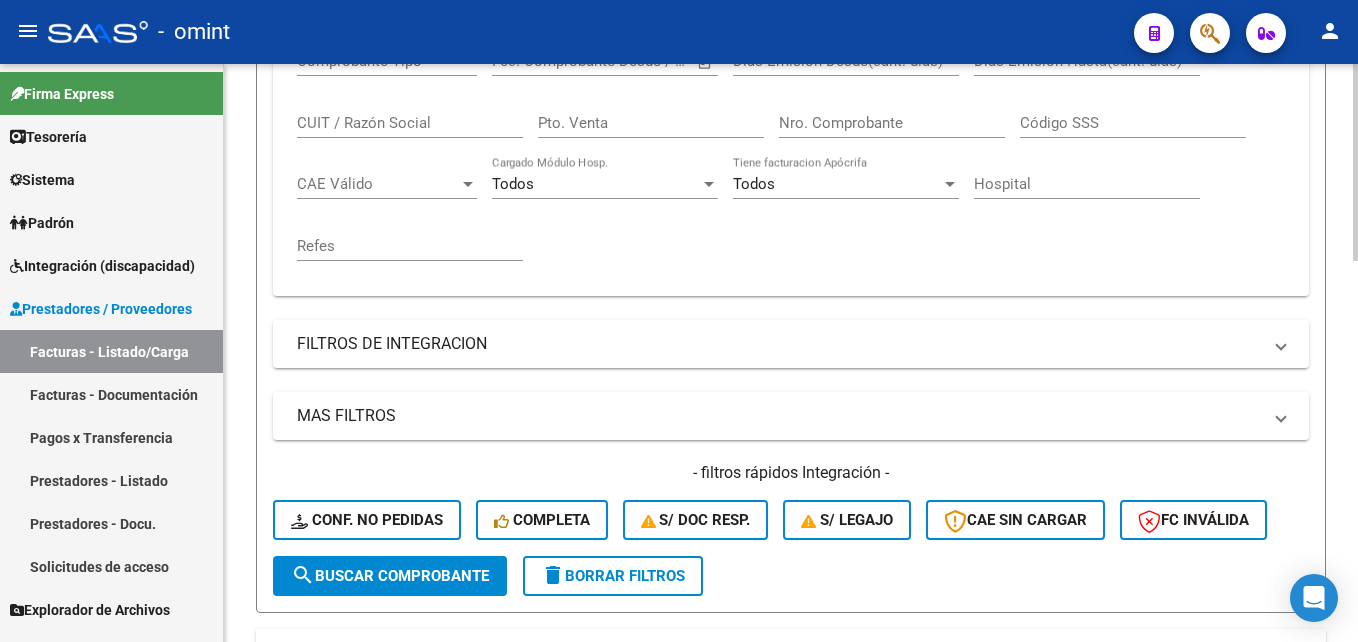 scroll, scrollTop: 425, scrollLeft: 0, axis: vertical 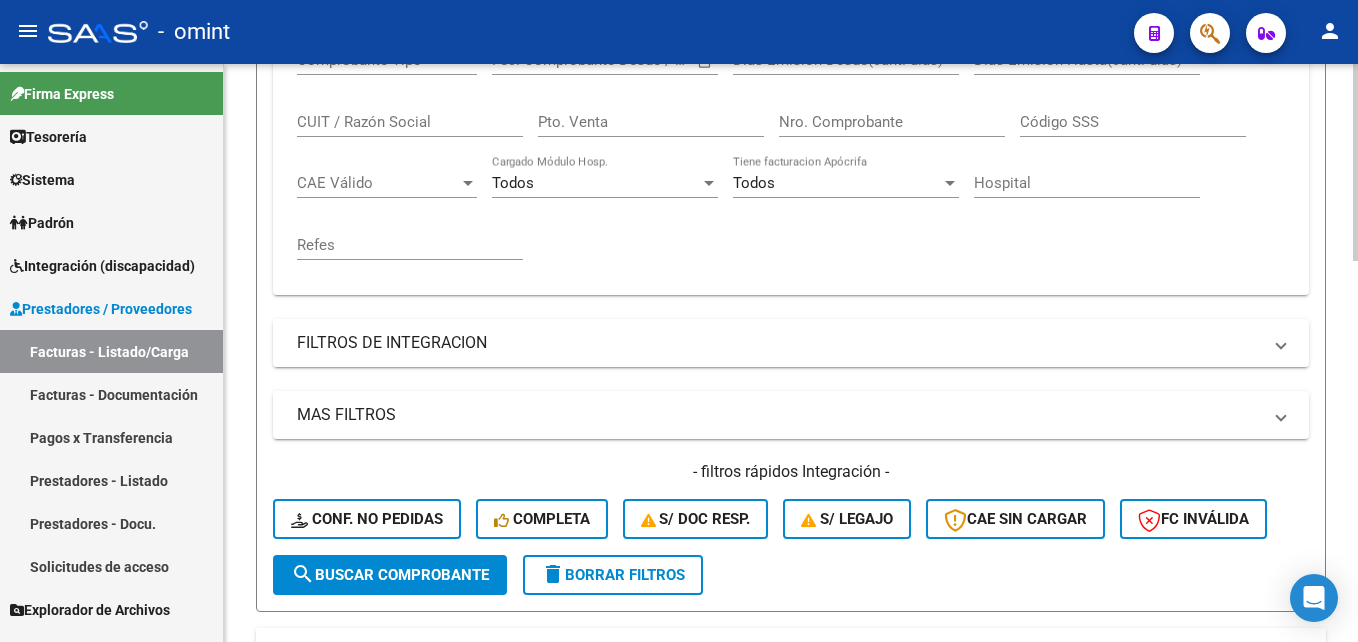 click on "FILTROS DE INTEGRACION" at bounding box center (779, 343) 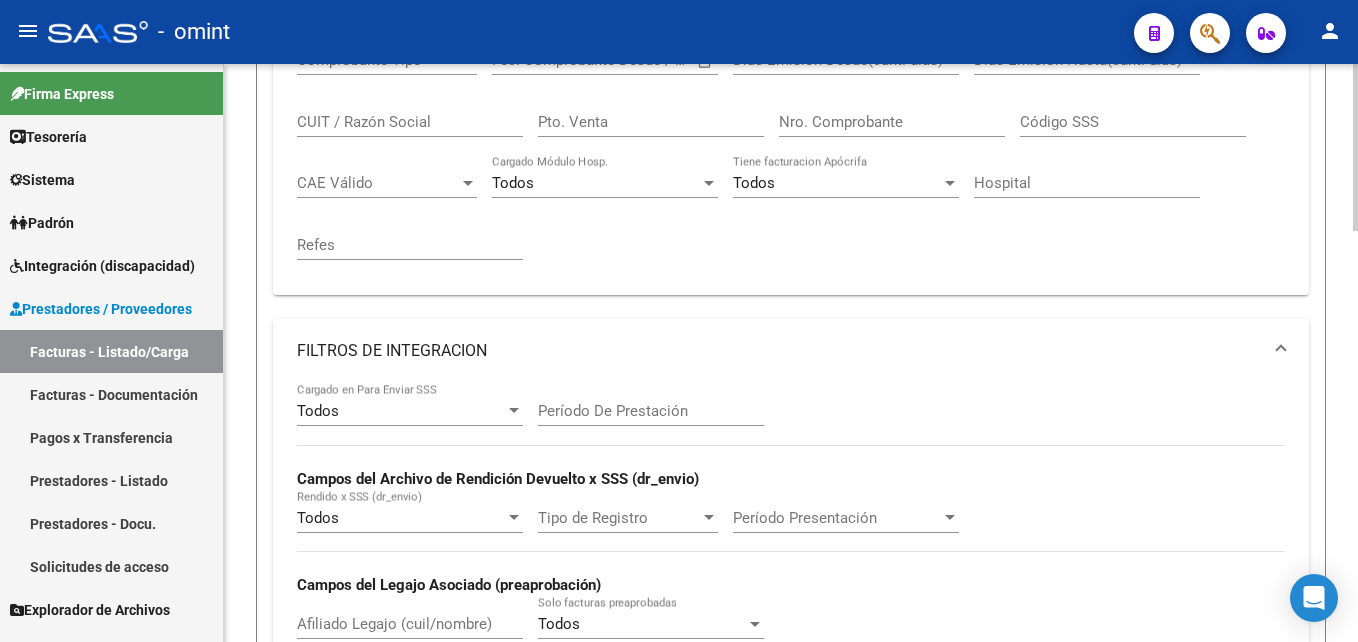click on "Afiliado Legajo (cuil/nombre)" at bounding box center (410, 624) 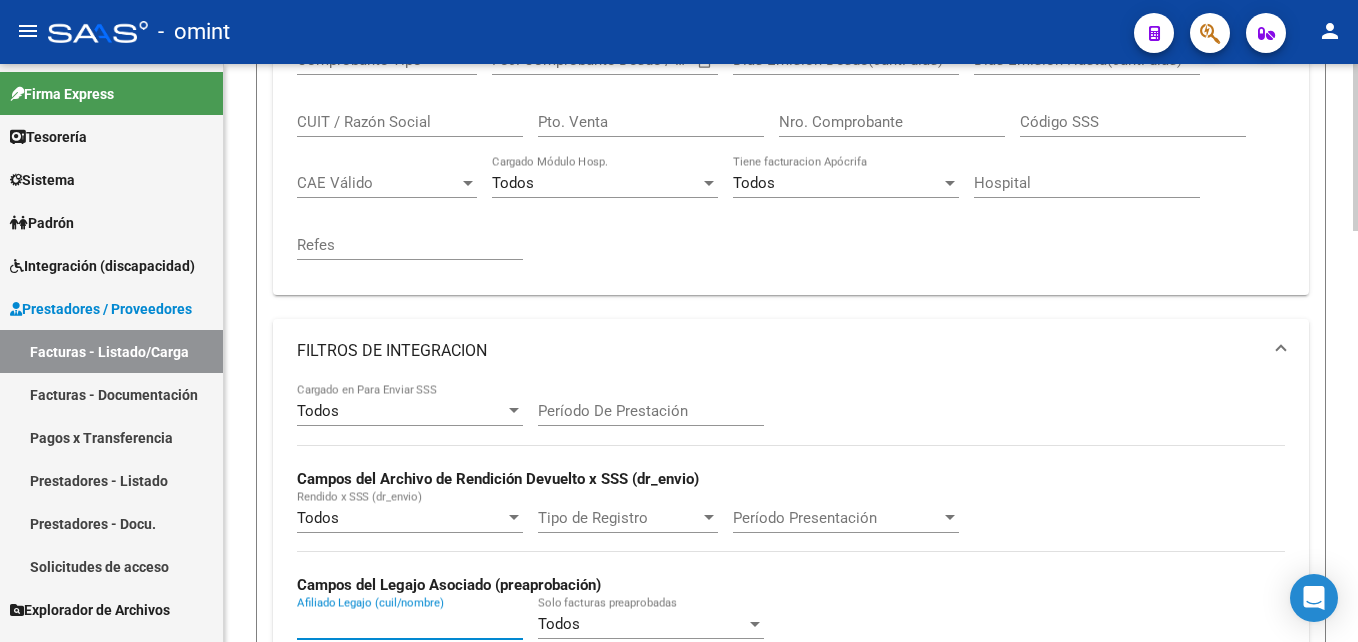 paste on "[NUMBER]" 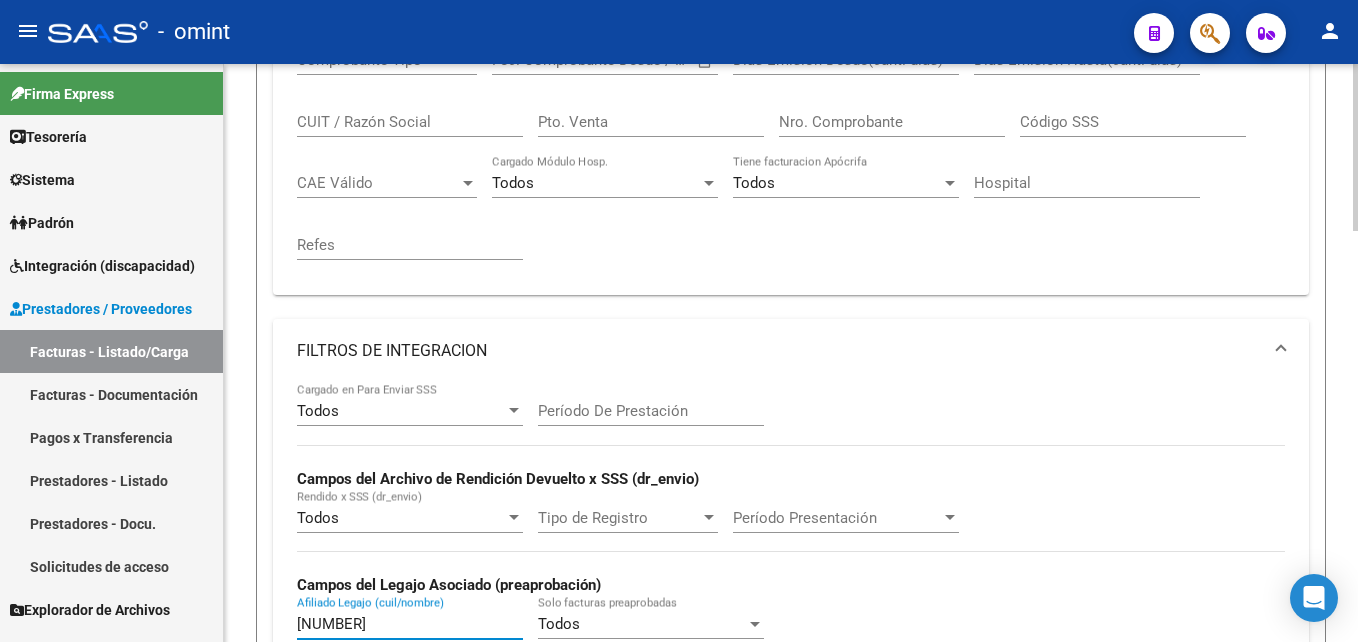 type on "[NUMBER]" 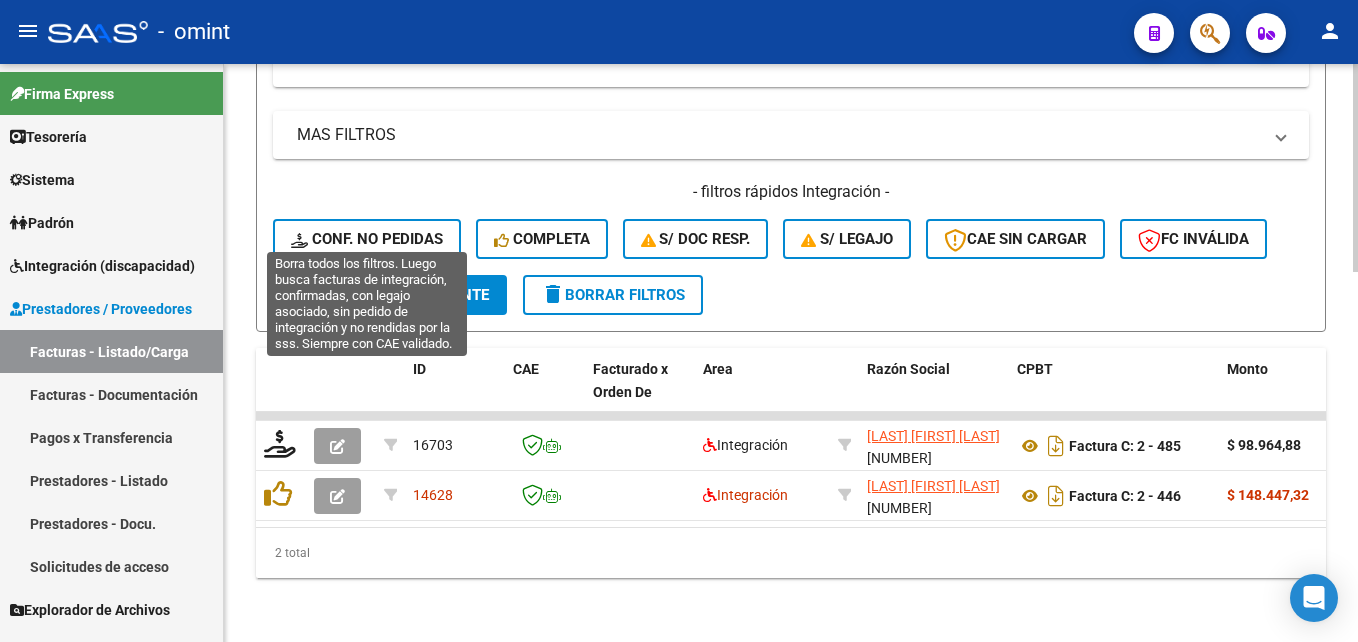scroll, scrollTop: 1026, scrollLeft: 0, axis: vertical 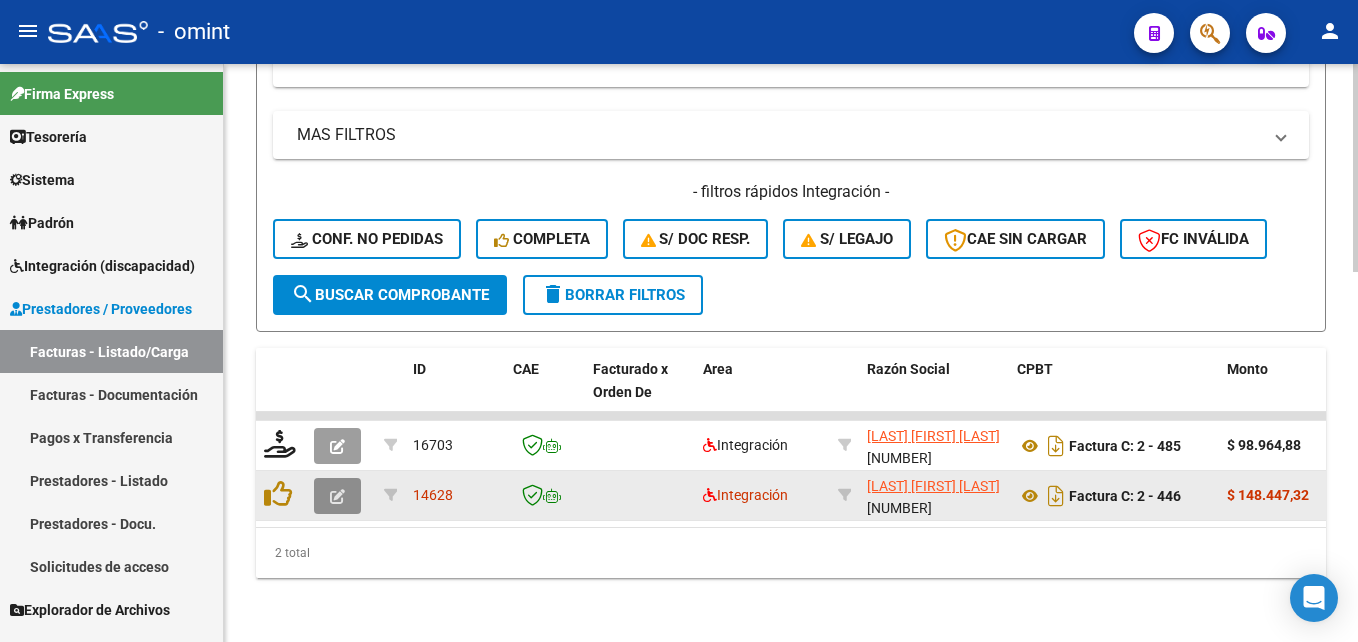 click 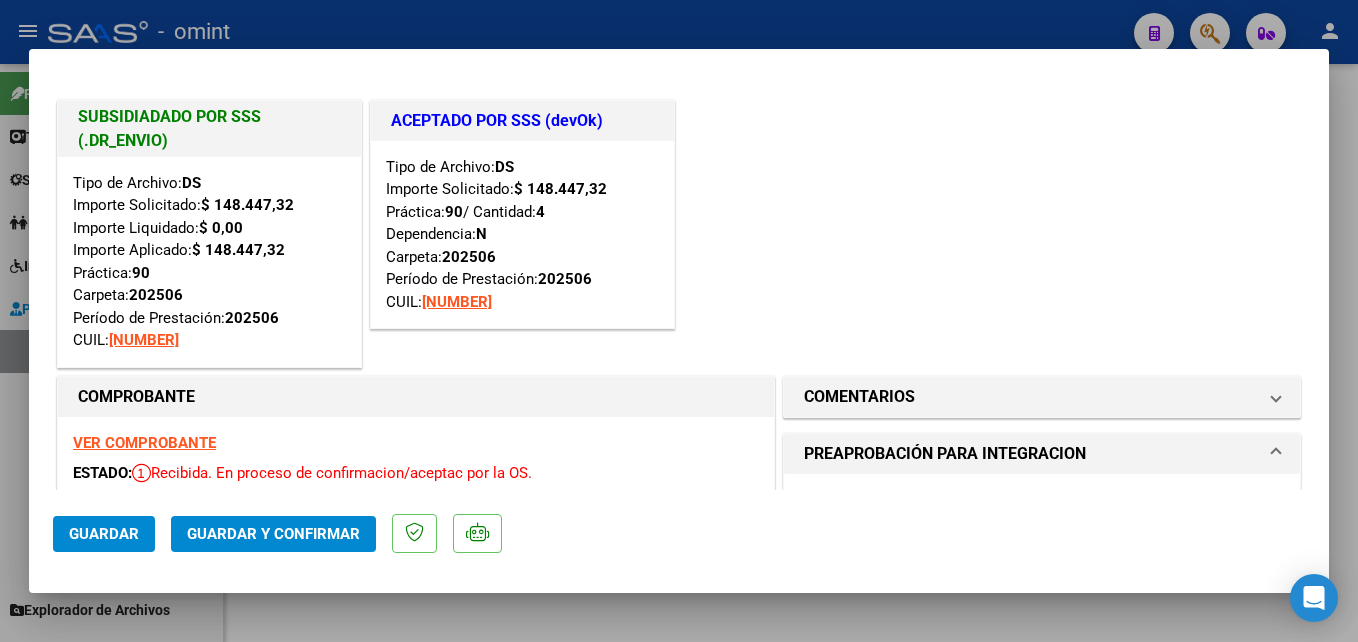 click at bounding box center [679, 321] 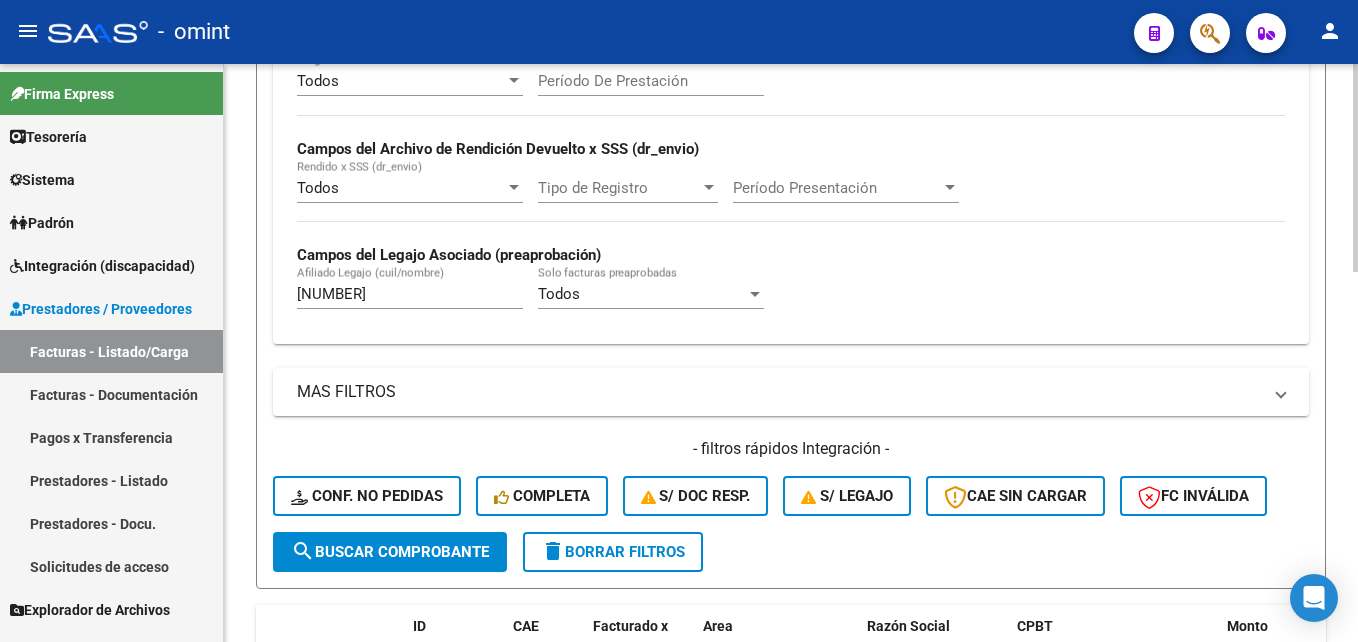 scroll, scrollTop: 733, scrollLeft: 0, axis: vertical 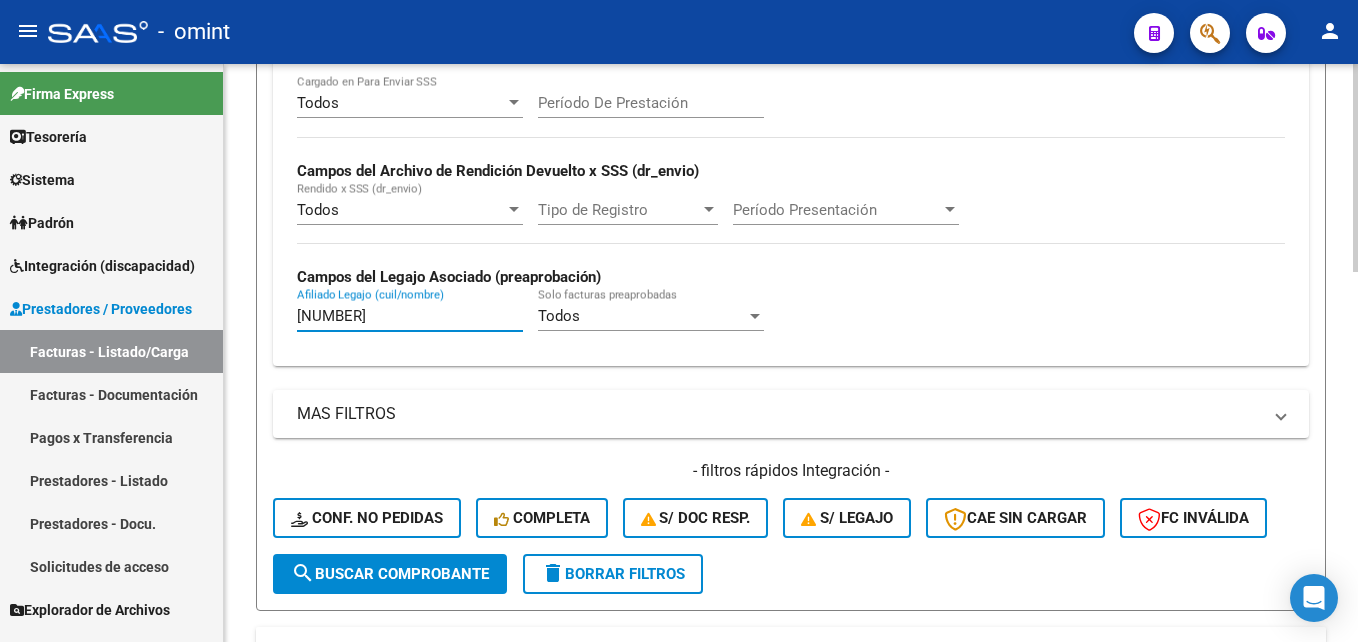 click on "[NUMBER]" at bounding box center [410, 316] 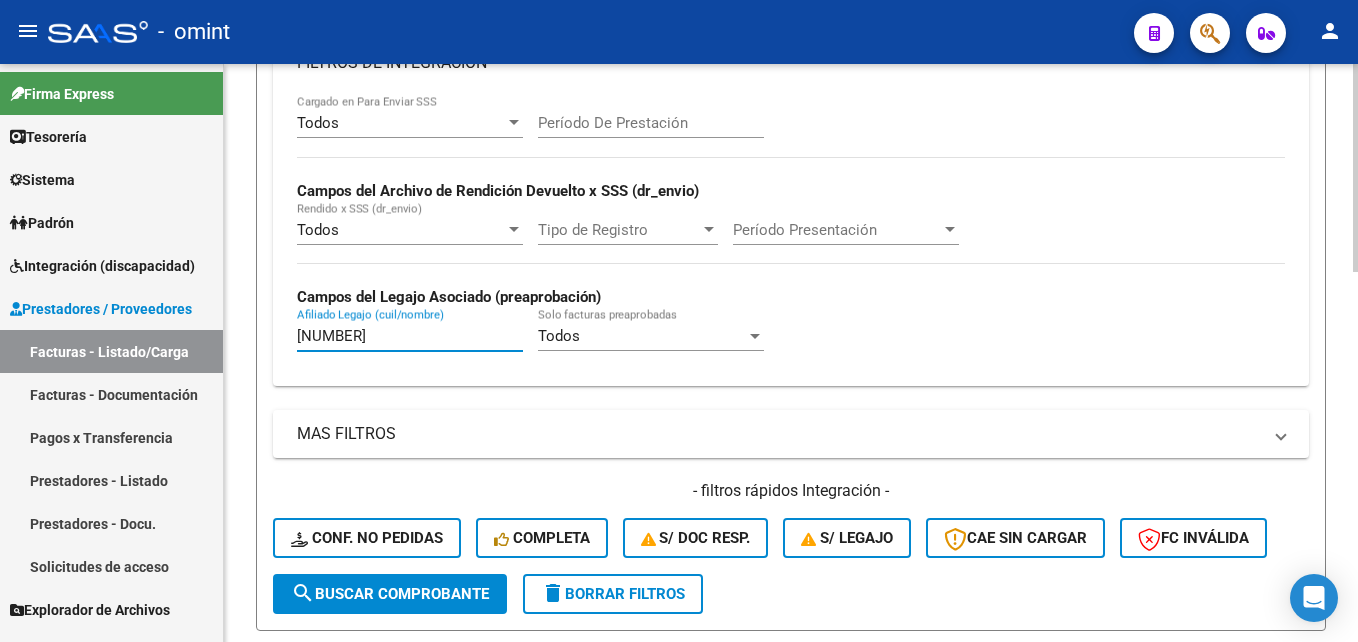 scroll, scrollTop: 709, scrollLeft: 0, axis: vertical 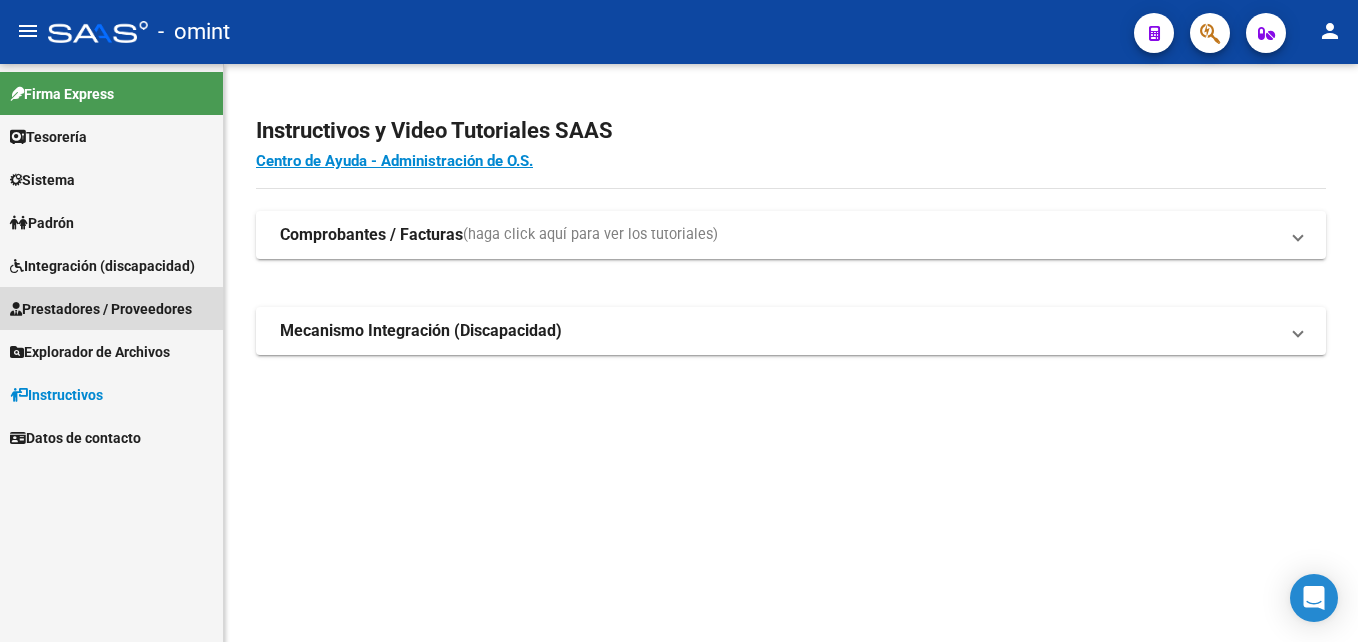 click on "Prestadores / Proveedores" at bounding box center [101, 309] 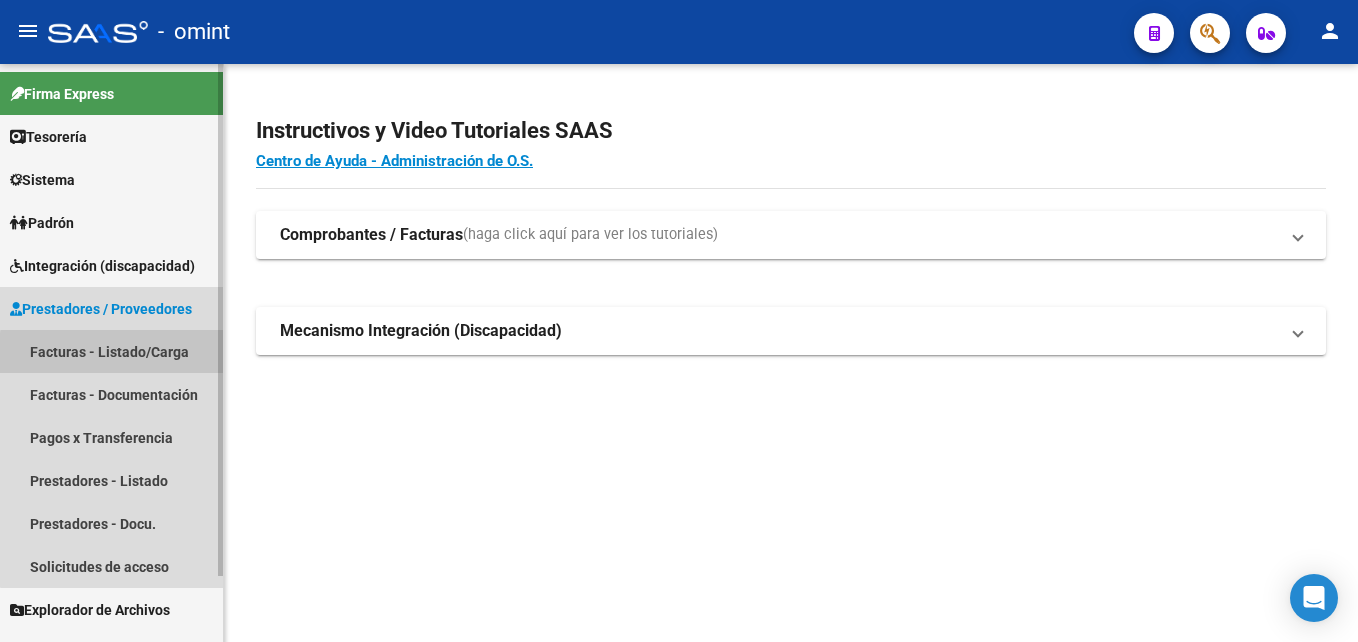 click on "Facturas - Listado/Carga" at bounding box center [111, 351] 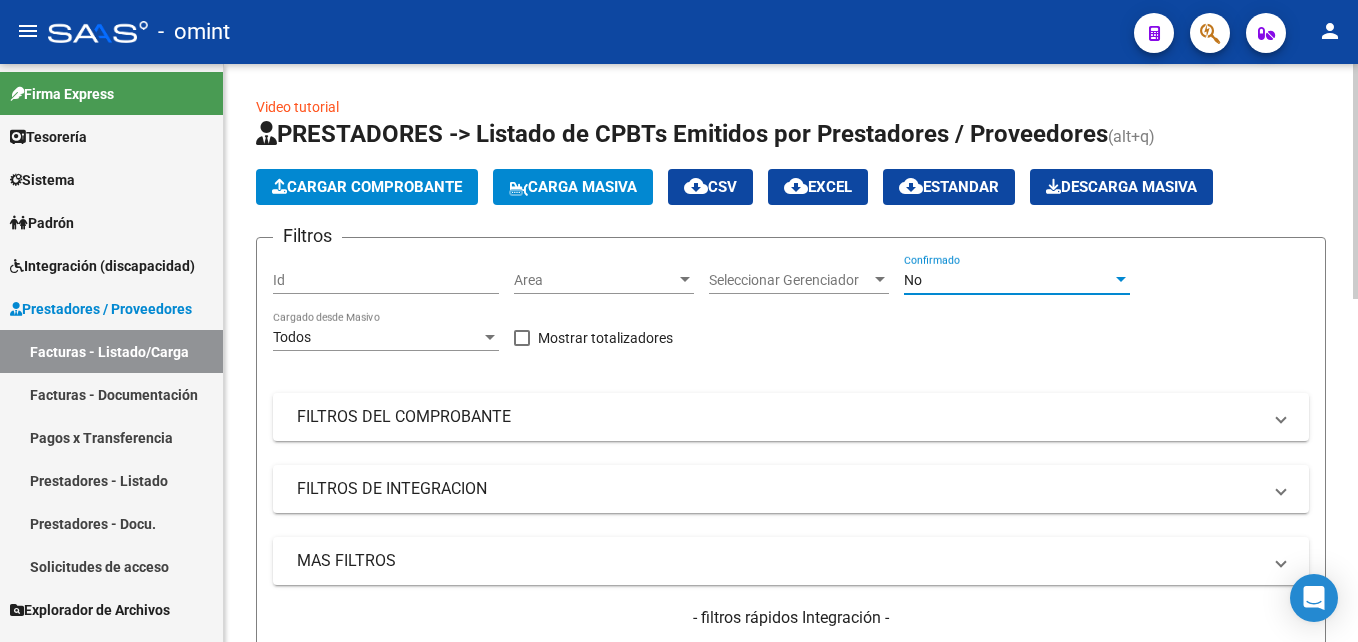 click on "No" at bounding box center (913, 280) 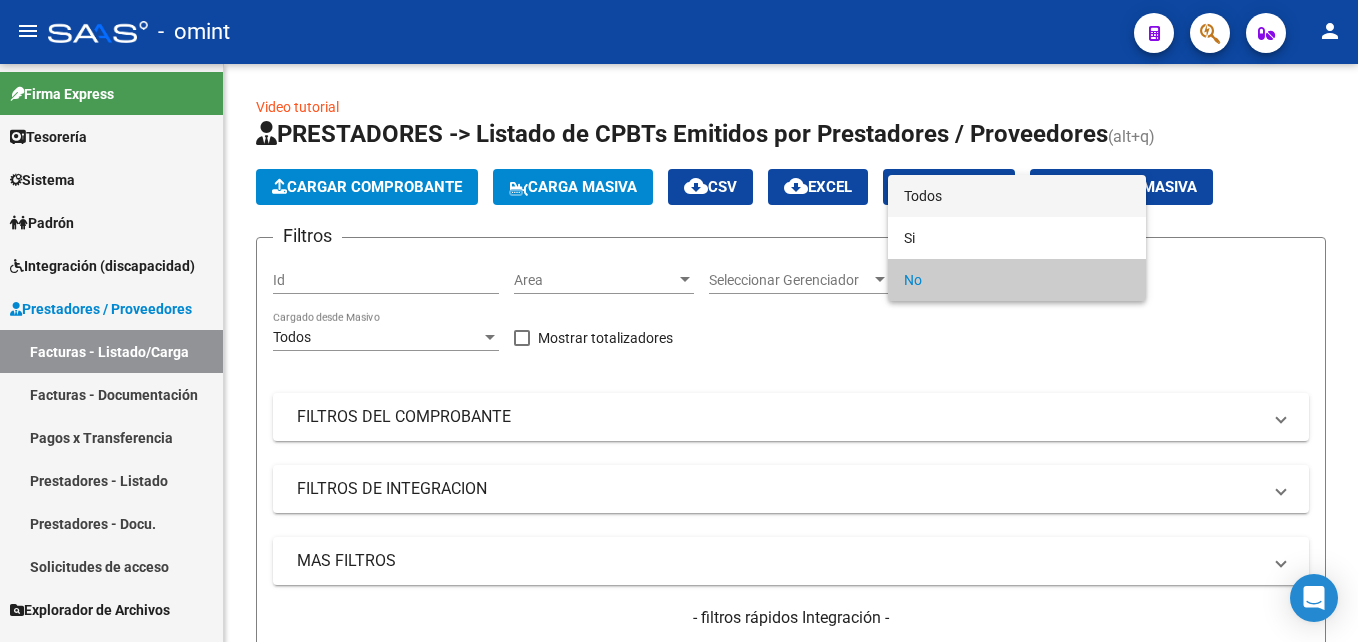 click on "Todos" at bounding box center [1017, 196] 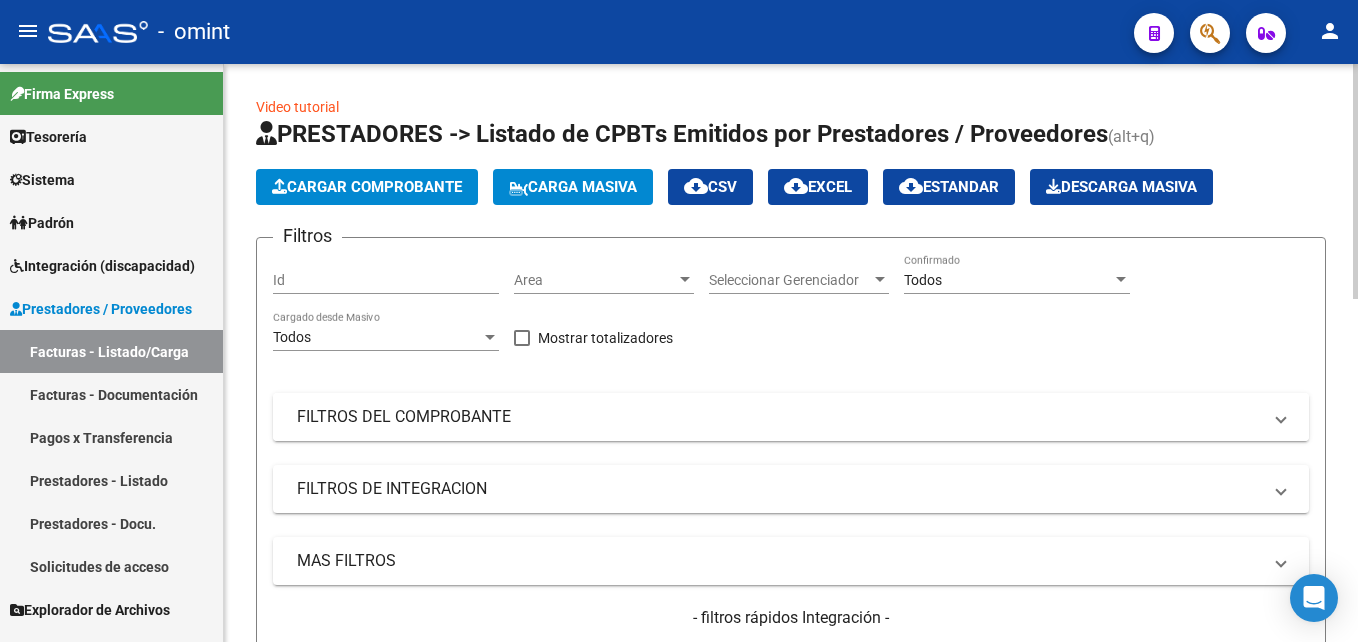 click on "FILTROS DEL COMPROBANTE" at bounding box center [791, 417] 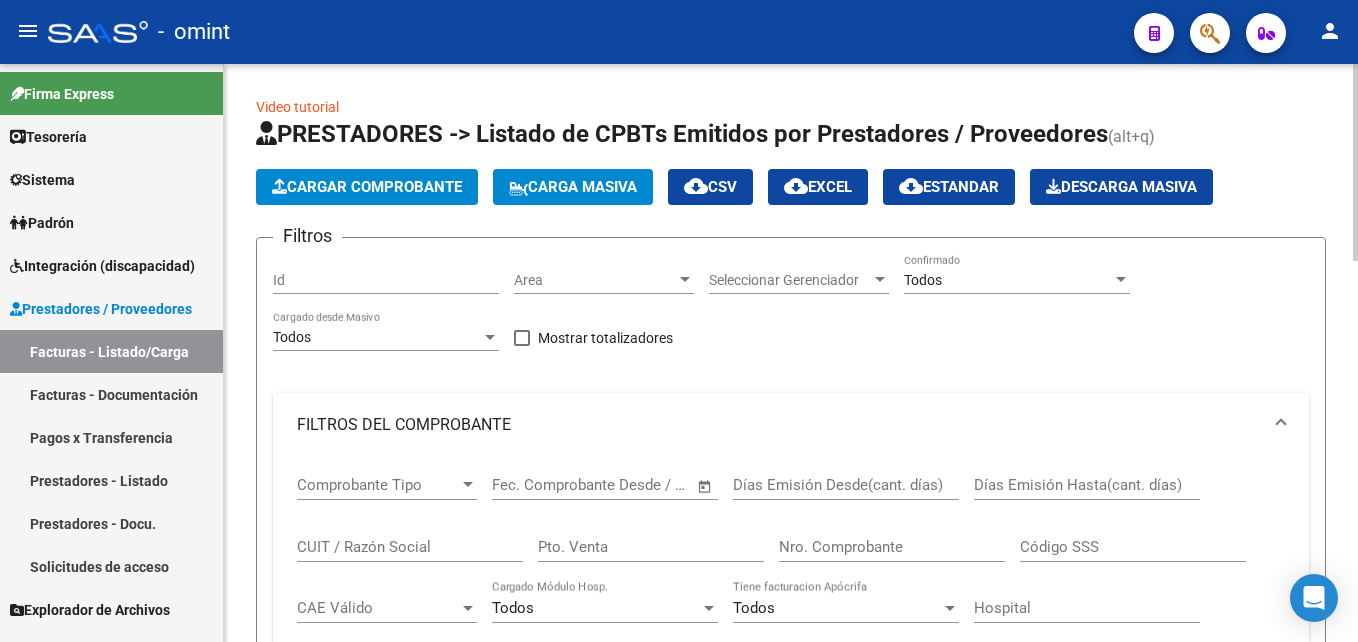 click on "CUIT / Razón Social" 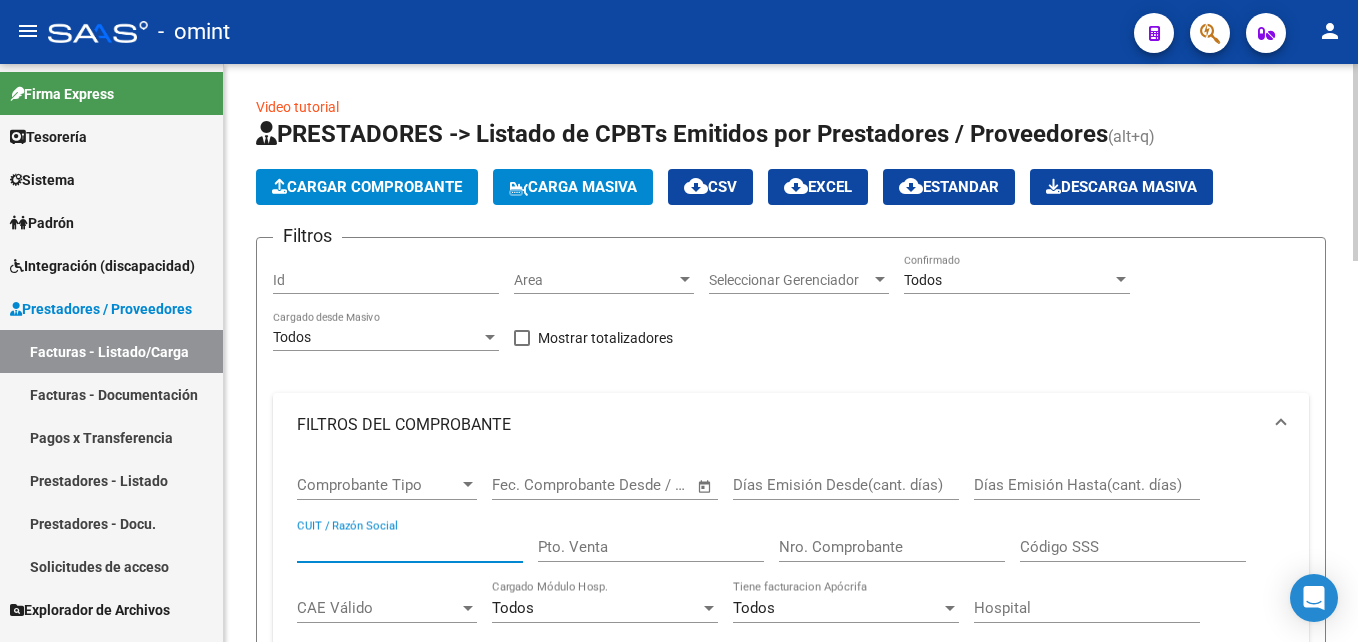 paste on "[NUMBER]" 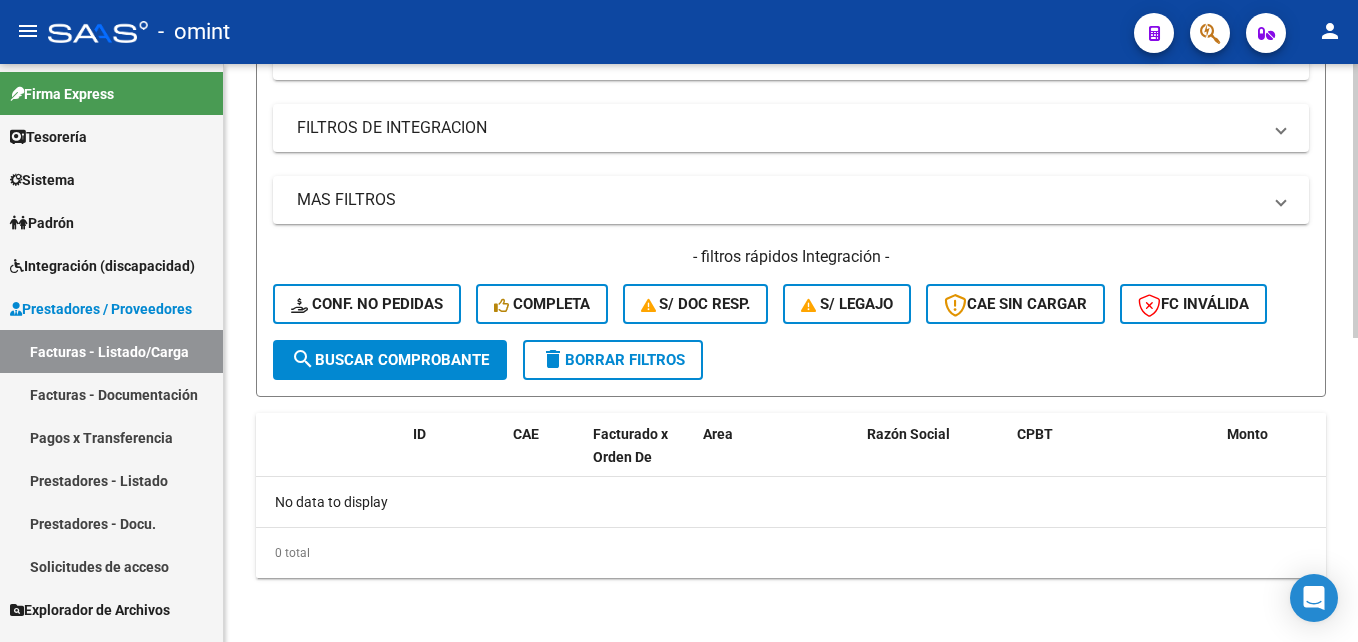 scroll, scrollTop: 639, scrollLeft: 0, axis: vertical 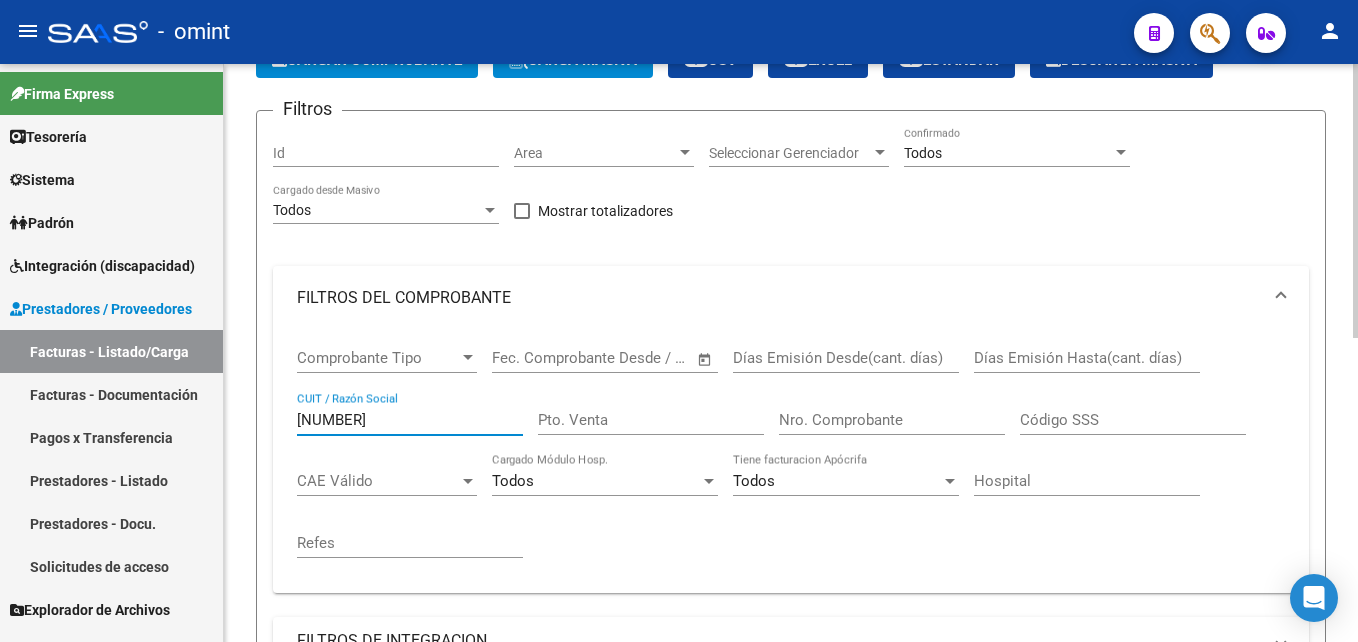 click on "[NUMBER]" at bounding box center (410, 420) 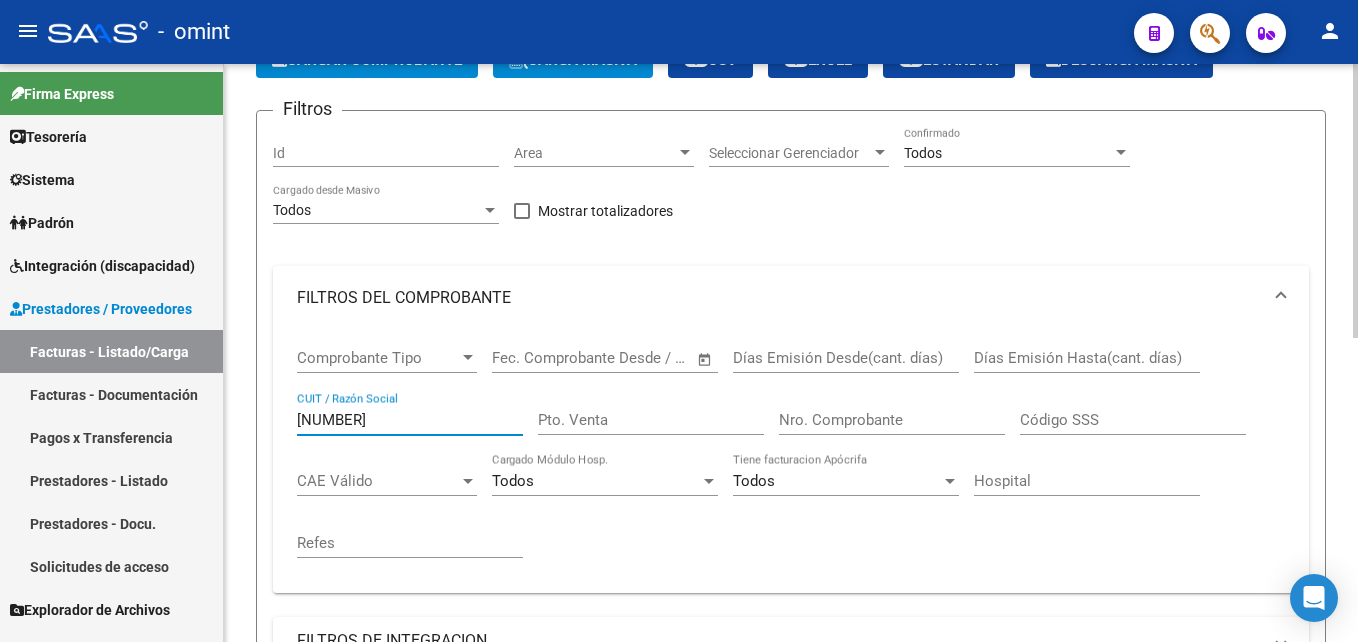 click on "[NUMBER]" at bounding box center [410, 420] 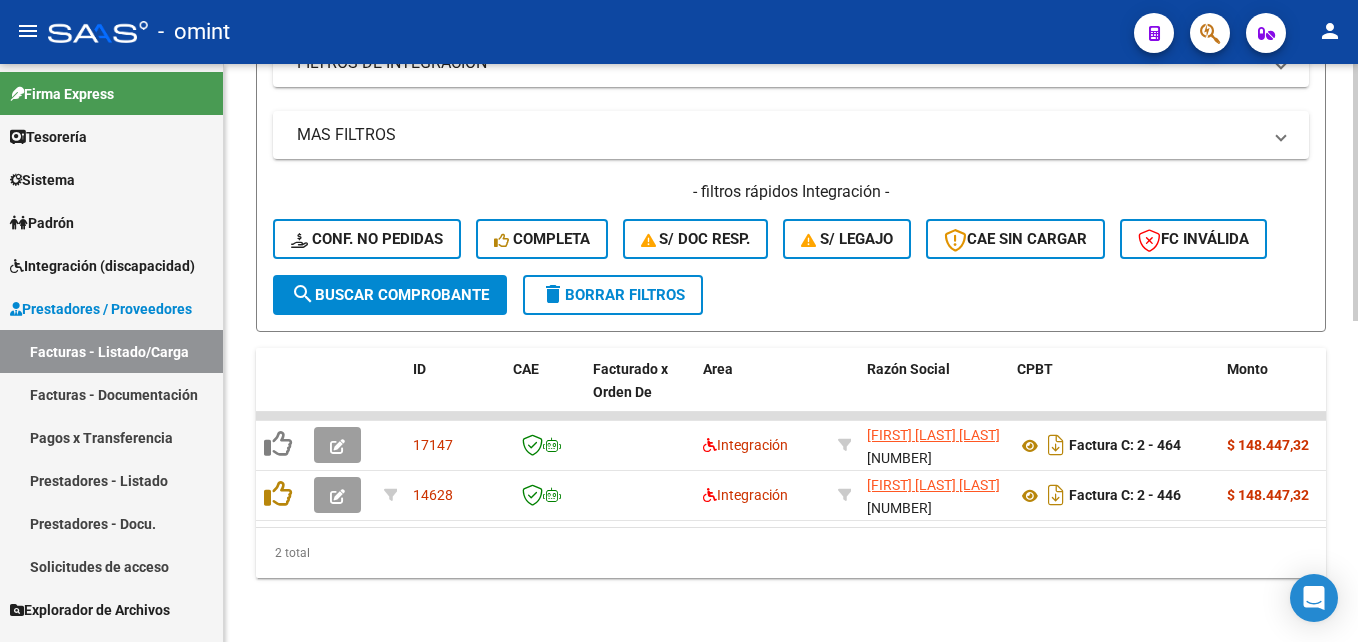 scroll, scrollTop: 719, scrollLeft: 0, axis: vertical 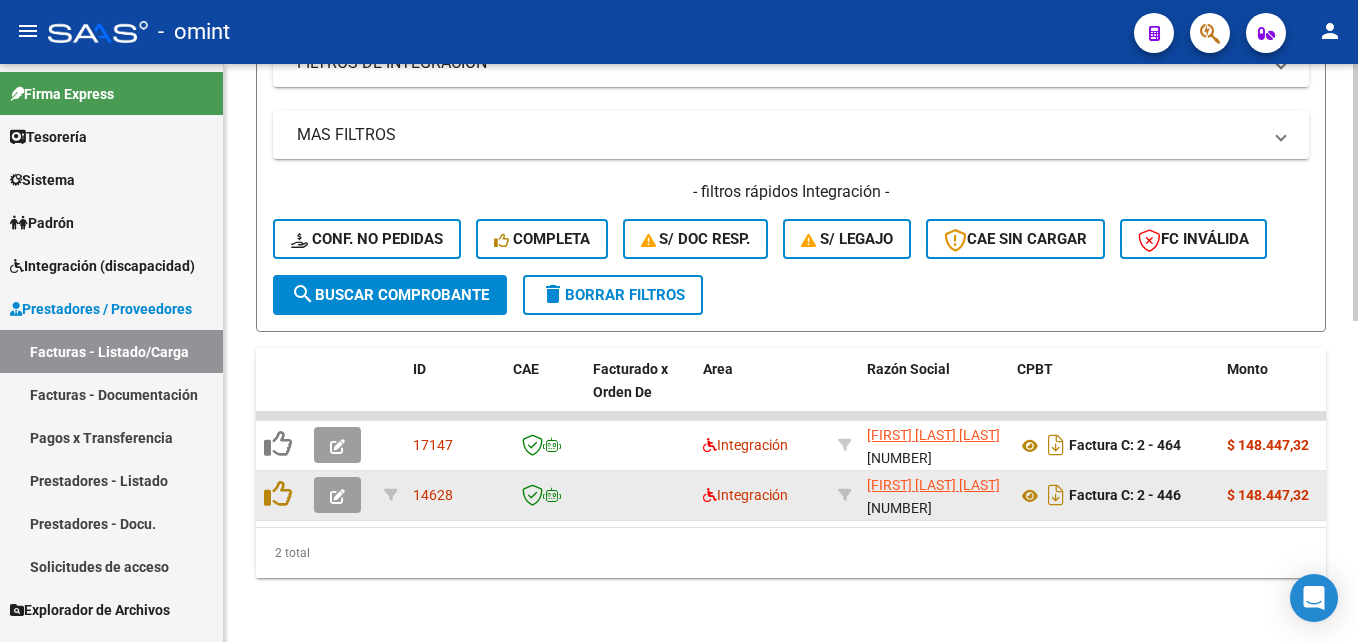 type on "[NUMBER]" 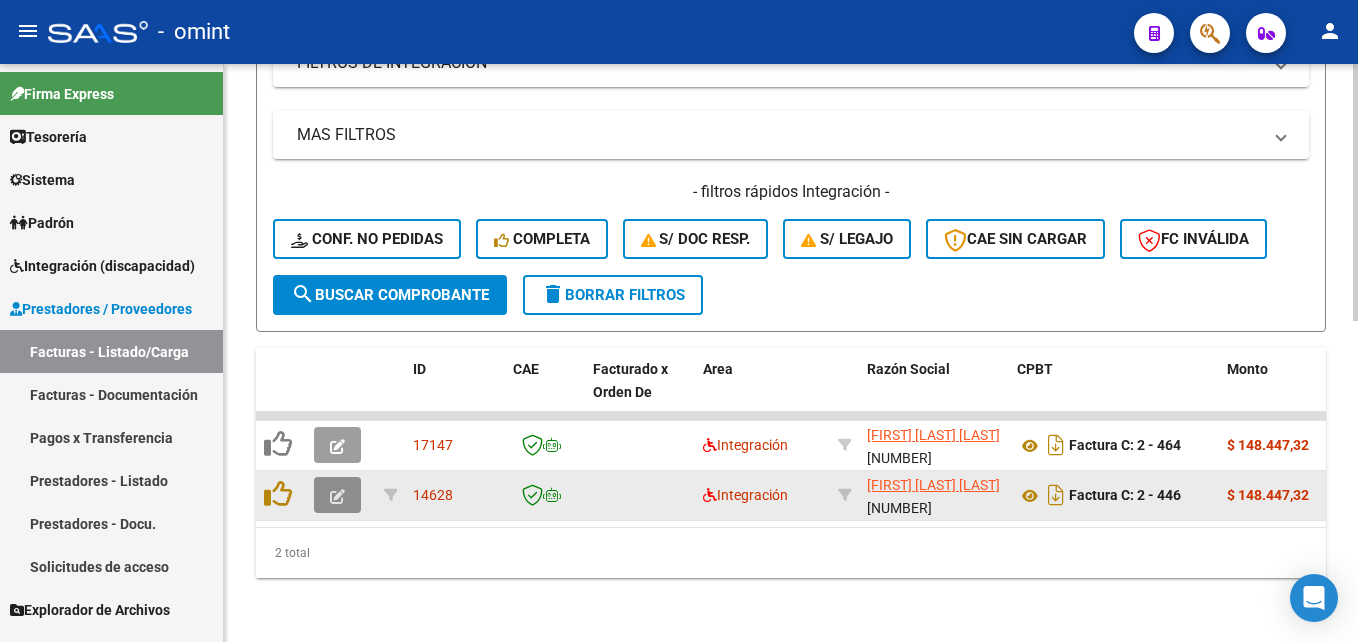 click 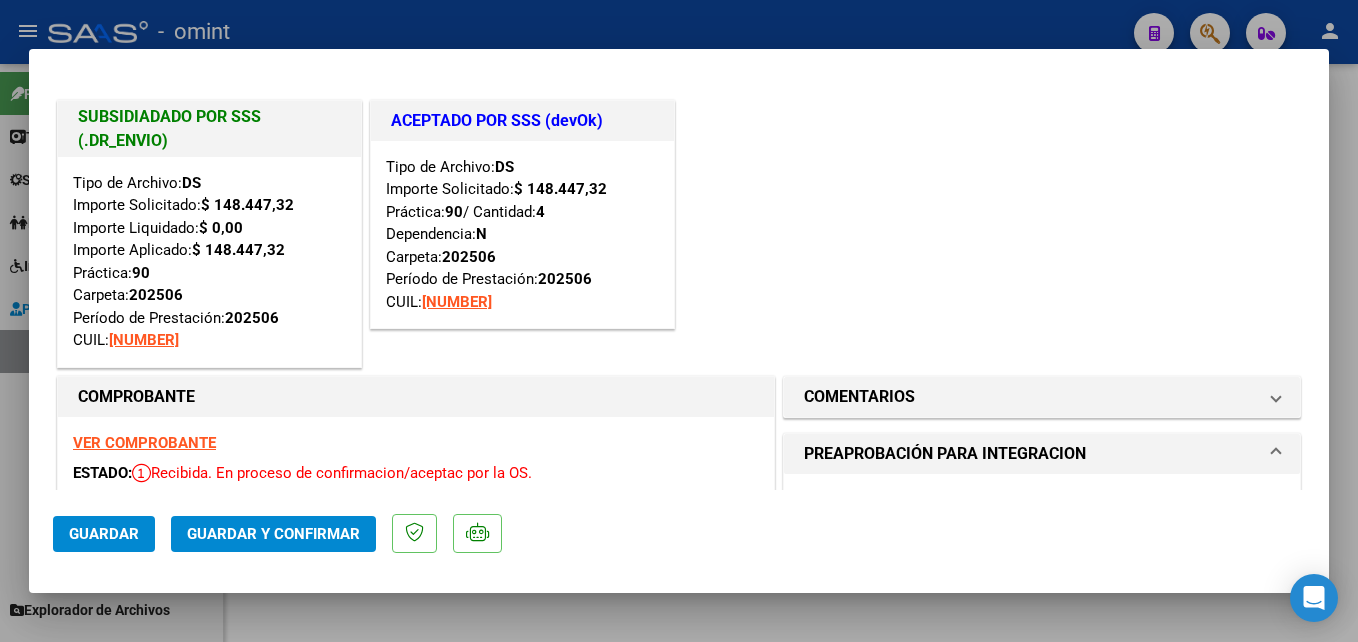 click at bounding box center (679, 321) 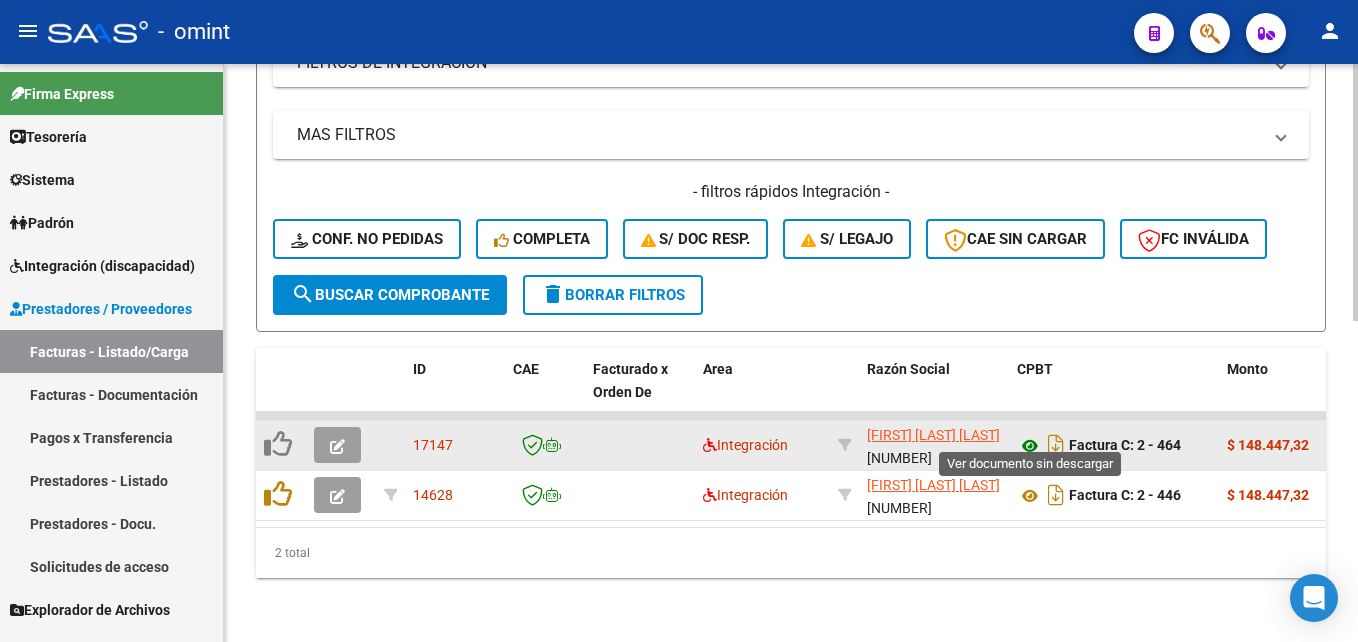 click 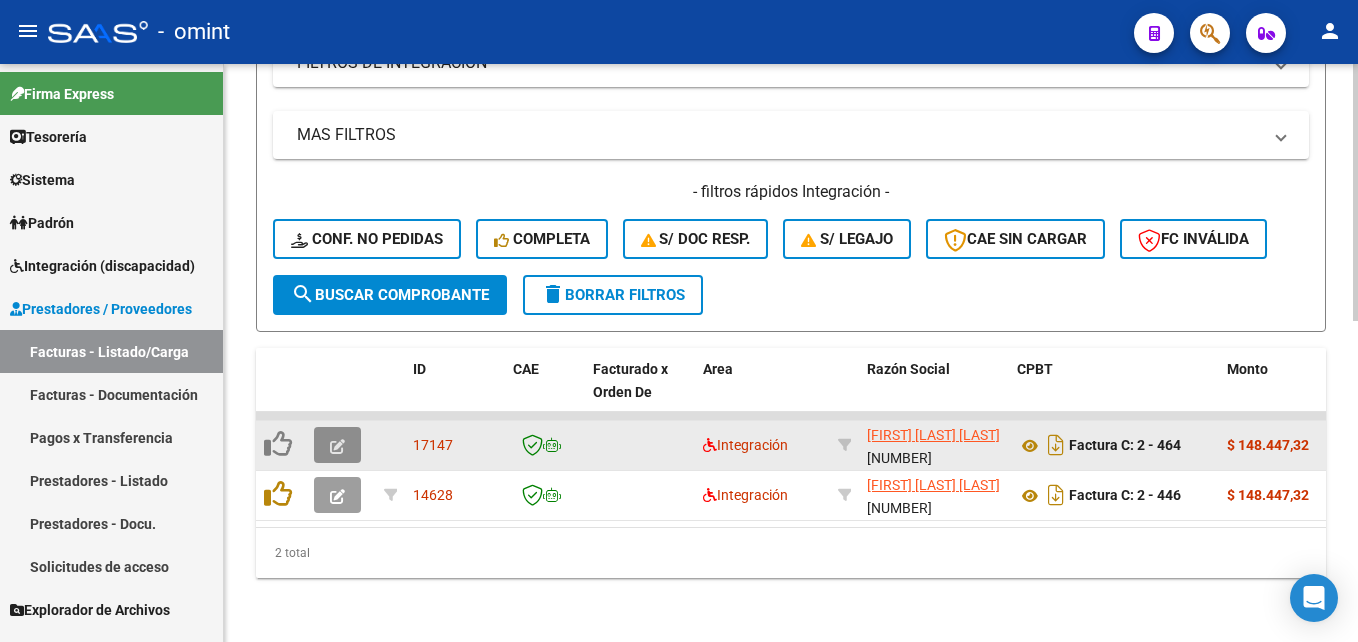 click 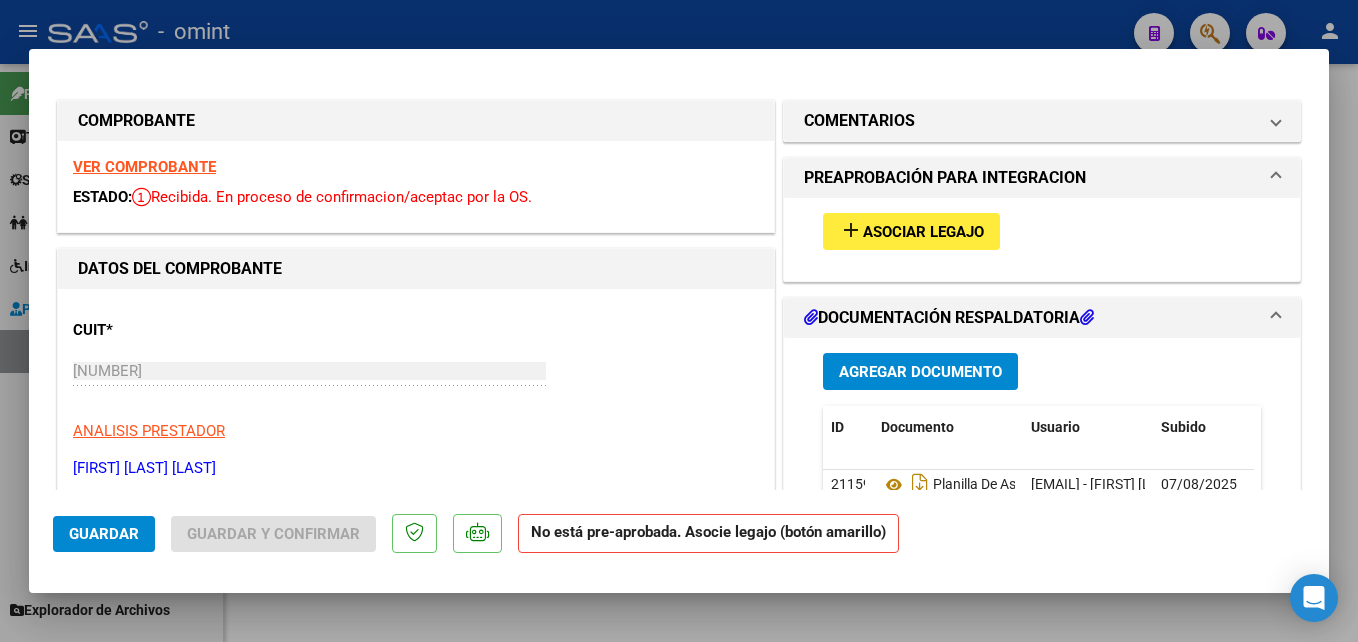 click on "Asociar Legajo" at bounding box center [923, 232] 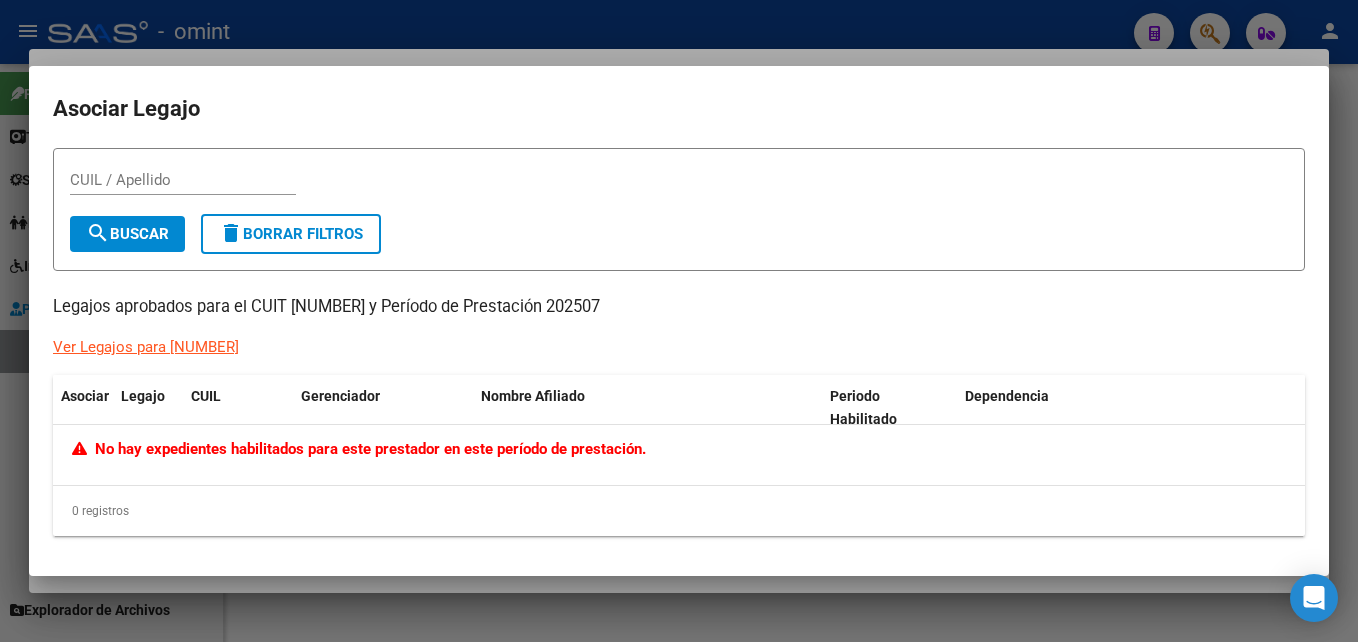 click at bounding box center [679, 321] 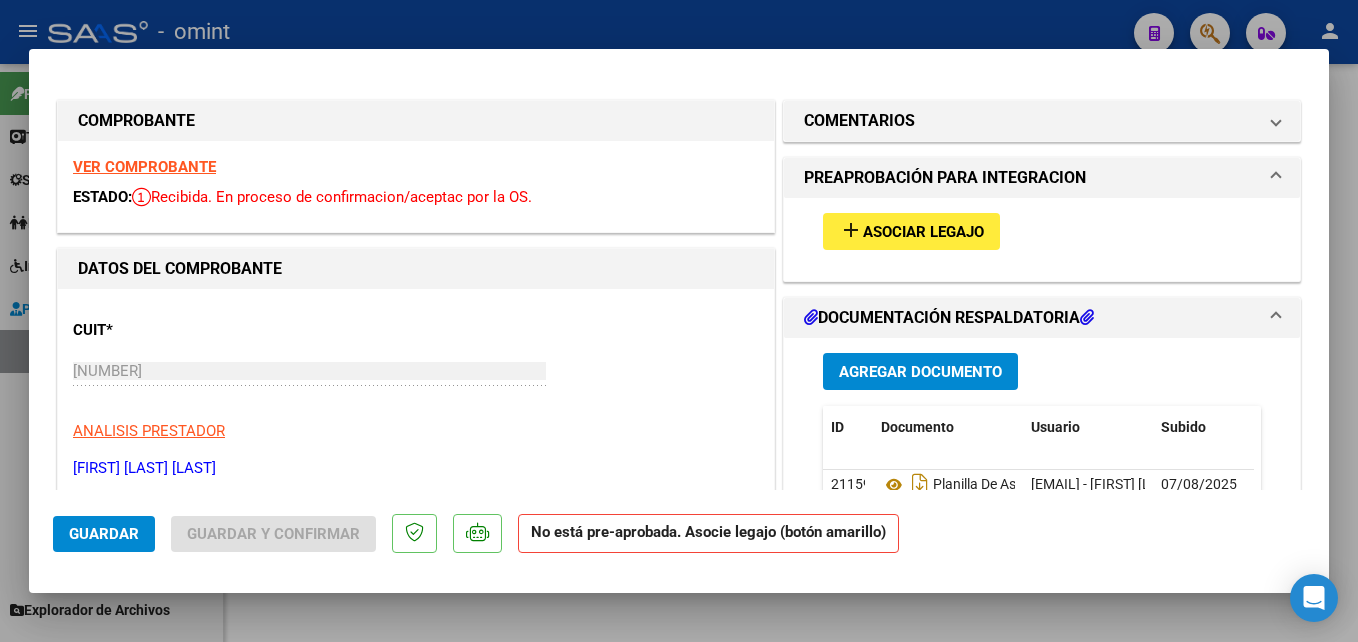 click at bounding box center (679, 321) 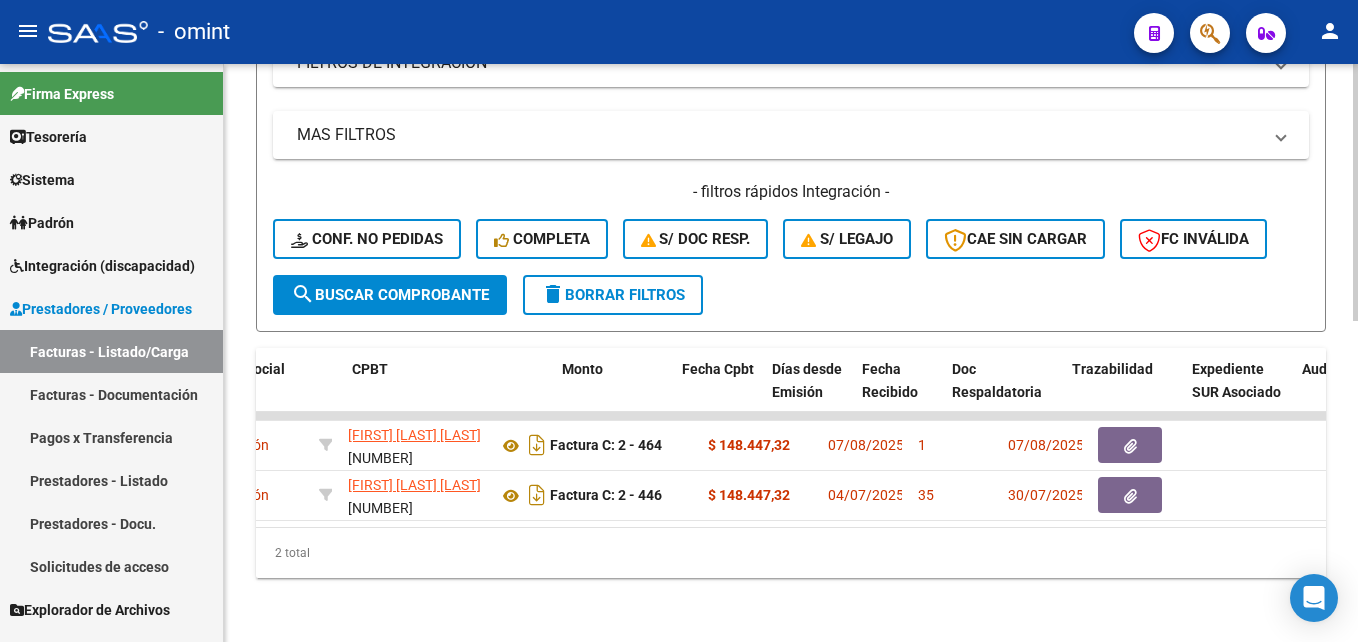 scroll, scrollTop: 0, scrollLeft: 670, axis: horizontal 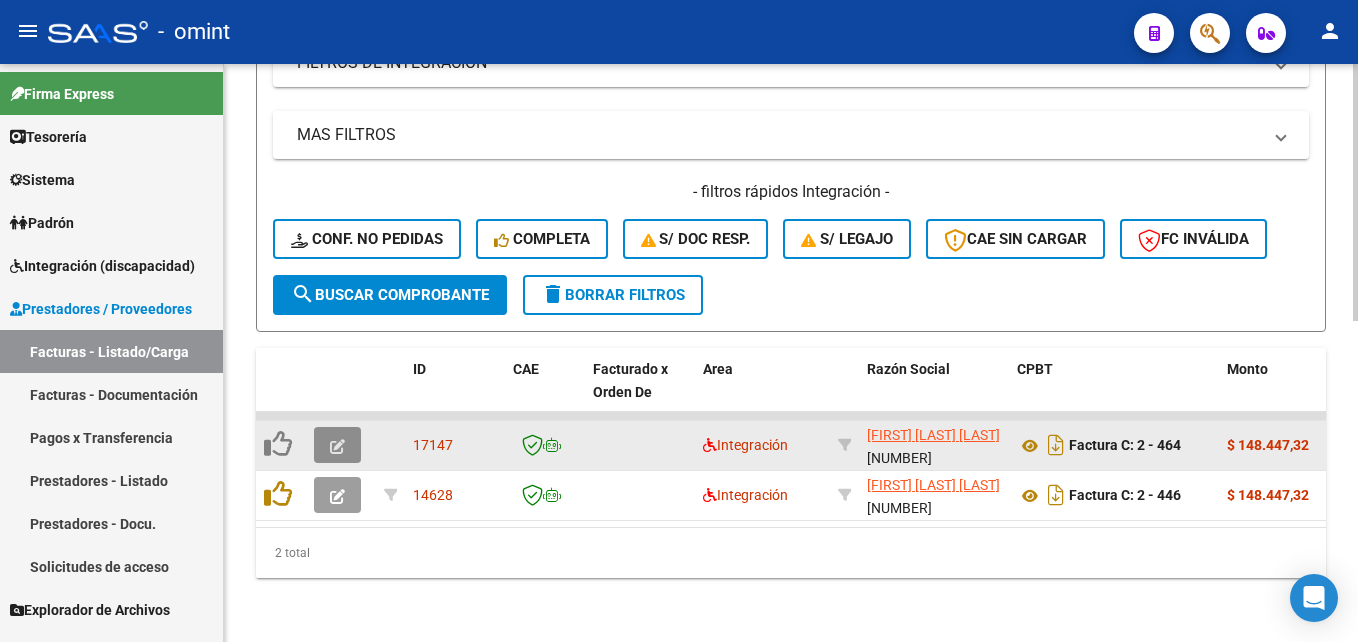 click 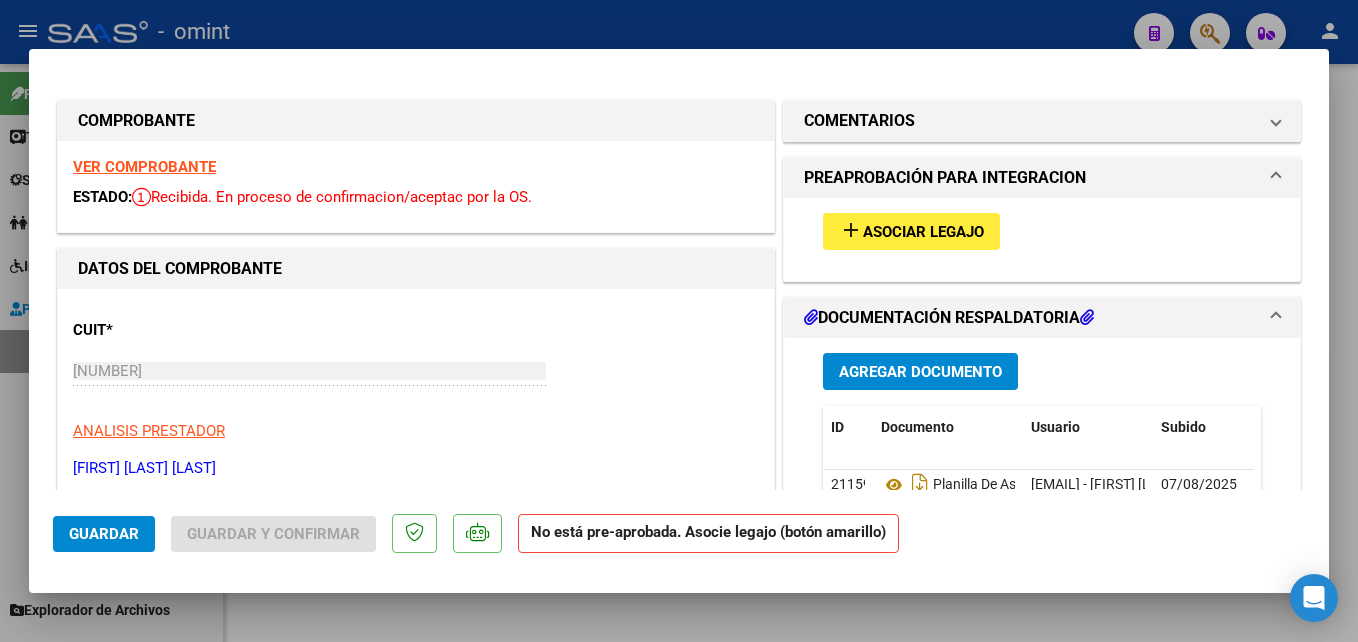 click on "COMENTARIOS Comentarios De la Obra Social: Comentarios de la Obra Social (no visibles para el prestador/gerenciador): PREAPROBACIÓN PARA INTEGRACION add Asociar Legajo  DOCUMENTACIÓN RESPALDATORIA  Agregar Documento ID Documento Usuario Subido Acción 21159  Planilla De Asistencia   sergiowagnerto2017@gmail.com - Sergio Manul Wagner Sergio Manul Wagner   07/08/2025   1 total   1" at bounding box center (1042, 1024) 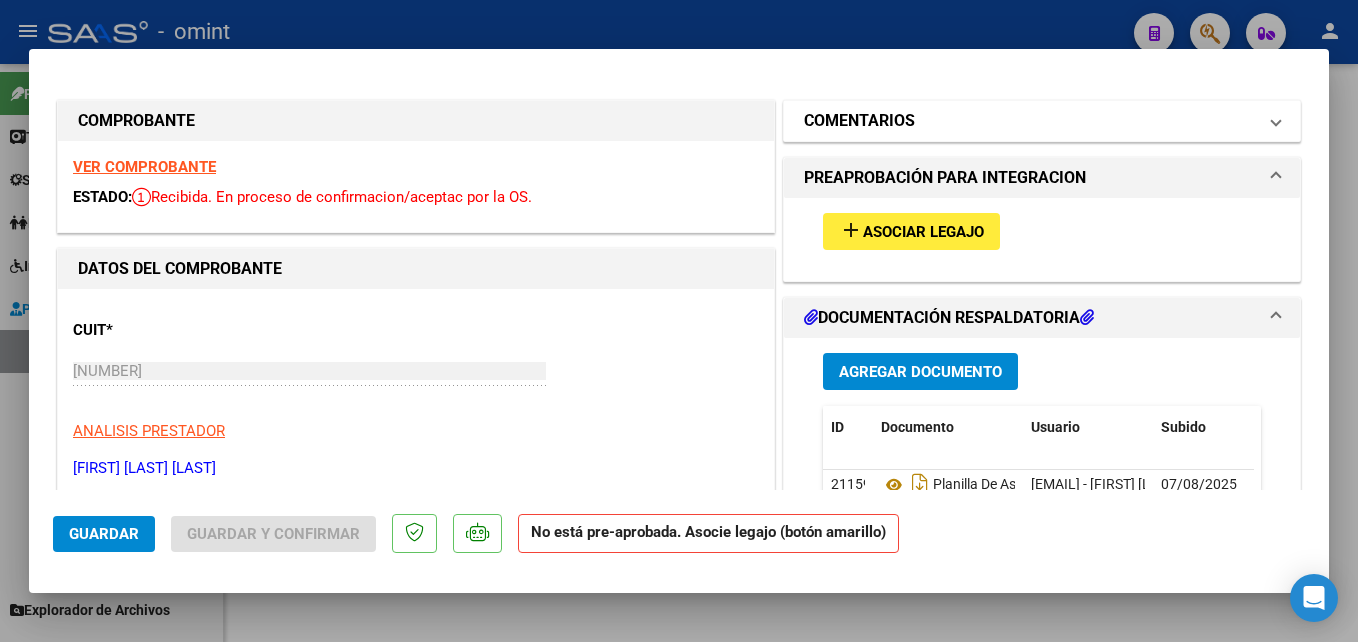 click on "COMENTARIOS" at bounding box center [1042, 121] 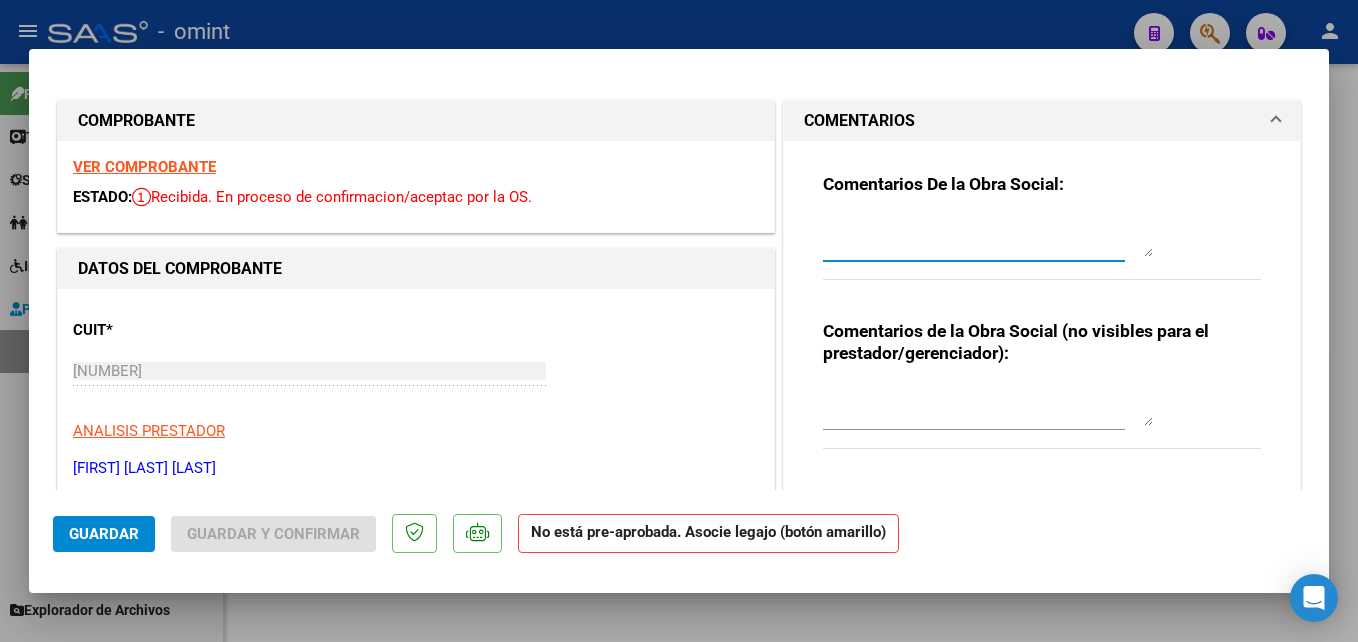 click at bounding box center (988, 237) 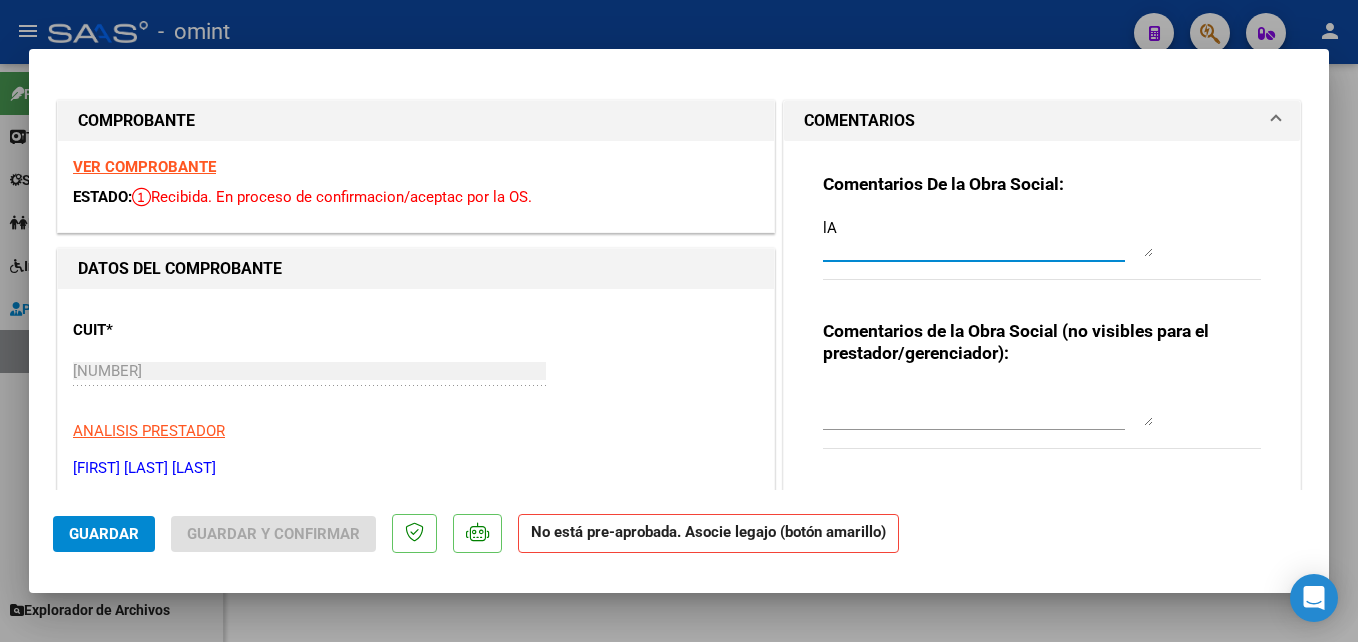 type on "l" 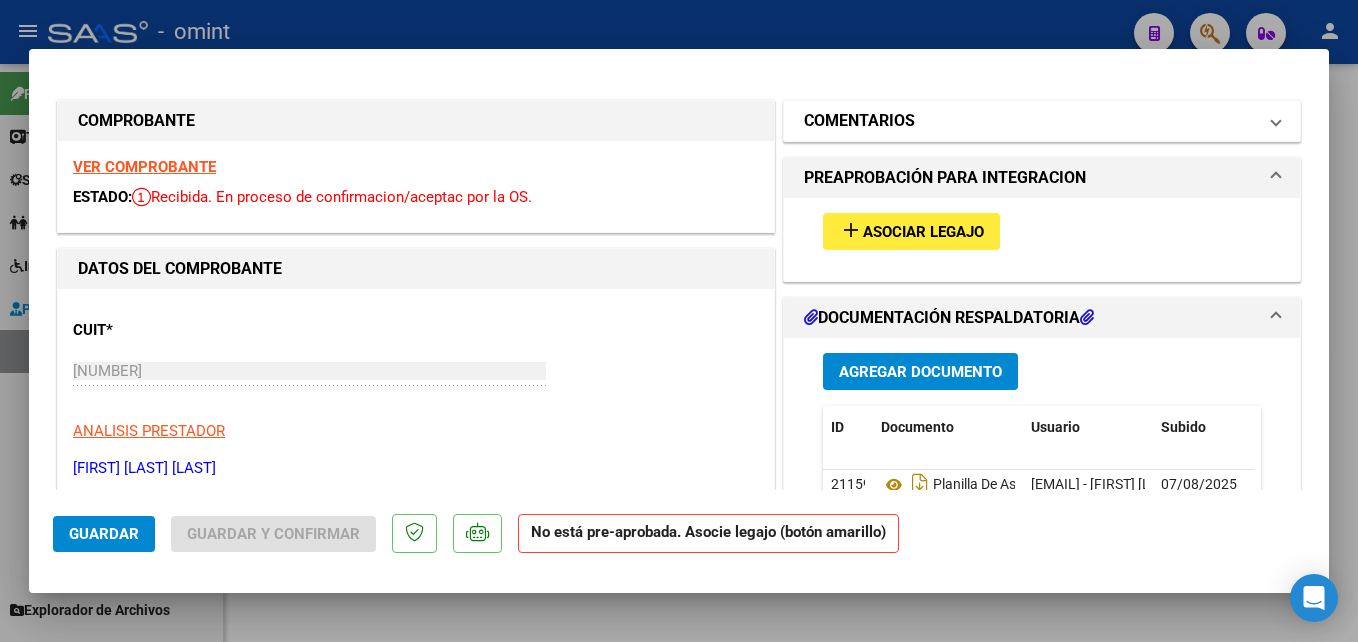 click on "COMENTARIOS" at bounding box center [1030, 121] 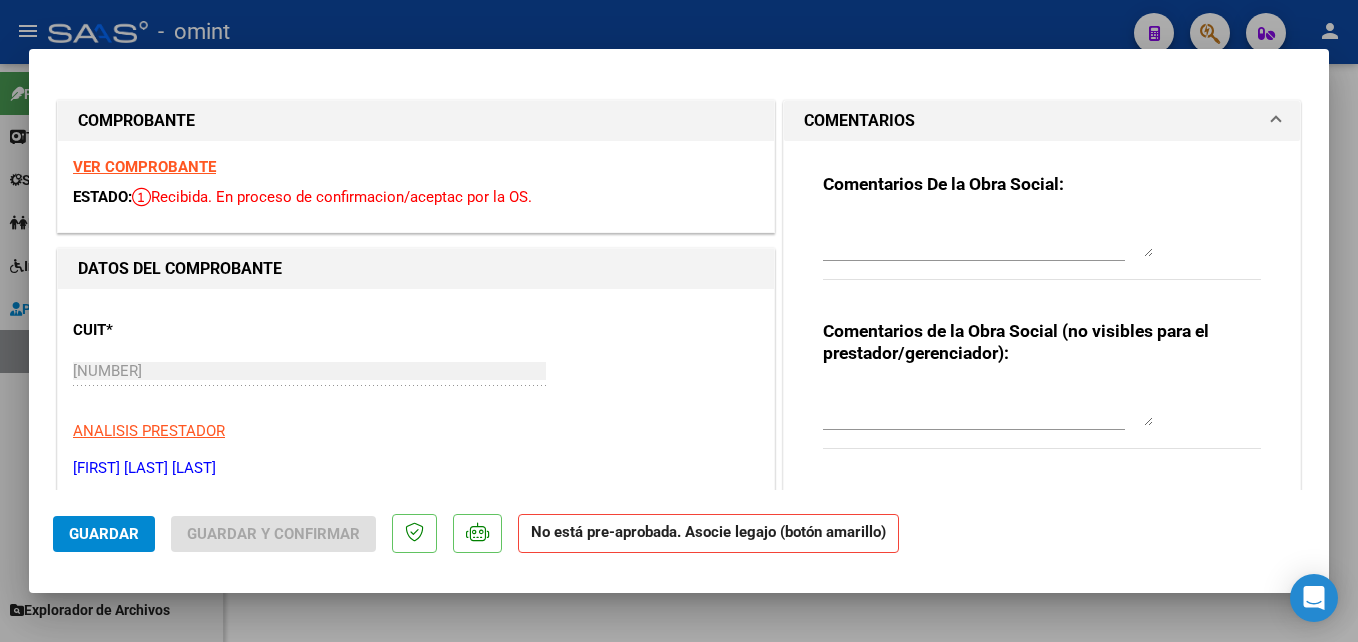 click at bounding box center [974, 246] 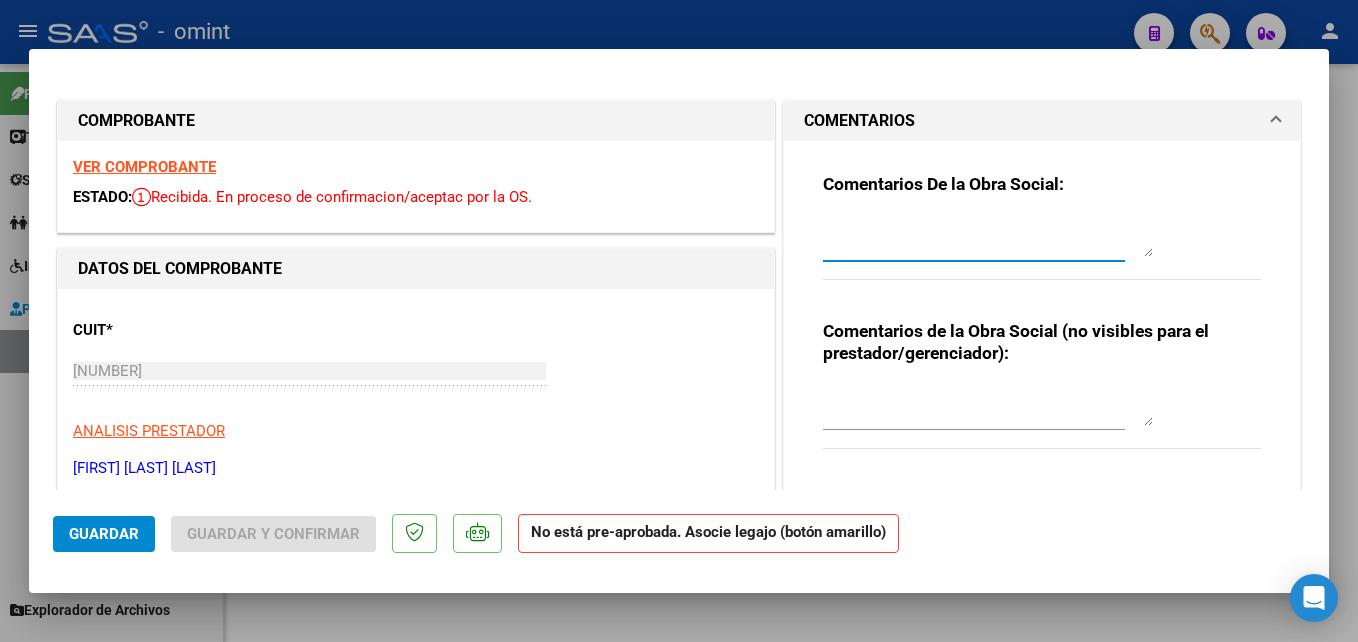 click at bounding box center [988, 237] 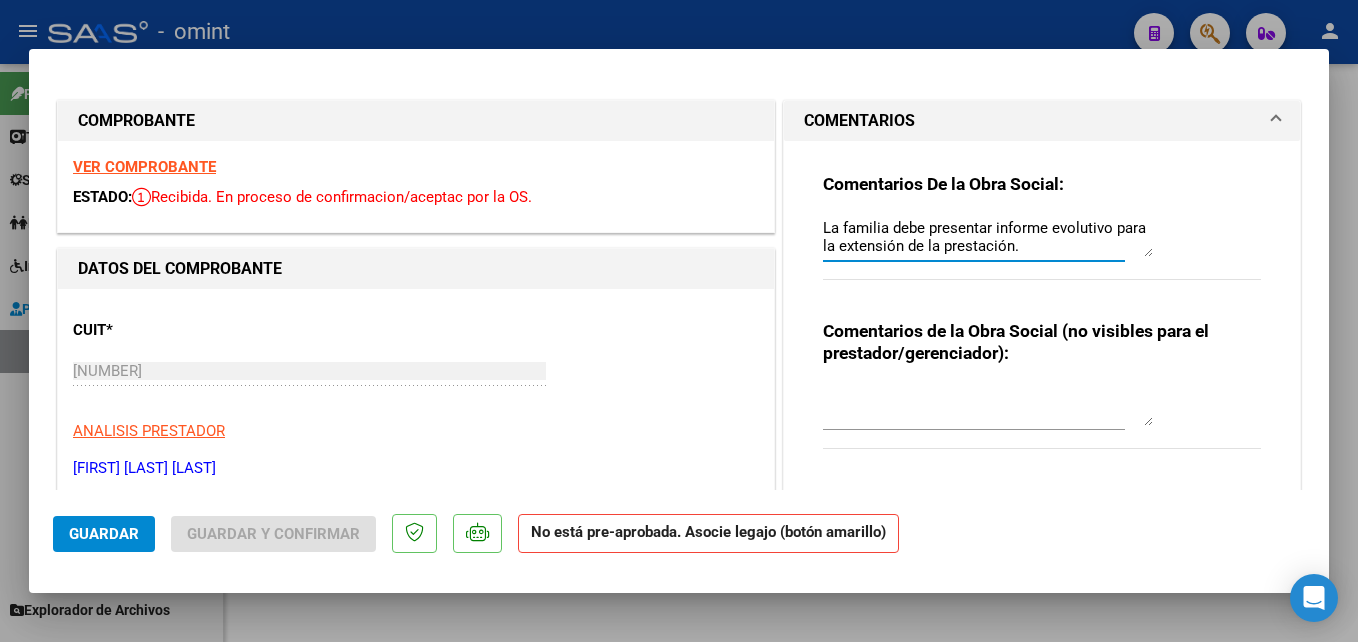 type on "La familia debe presentar informe evolutivo para la extensión de la prestación." 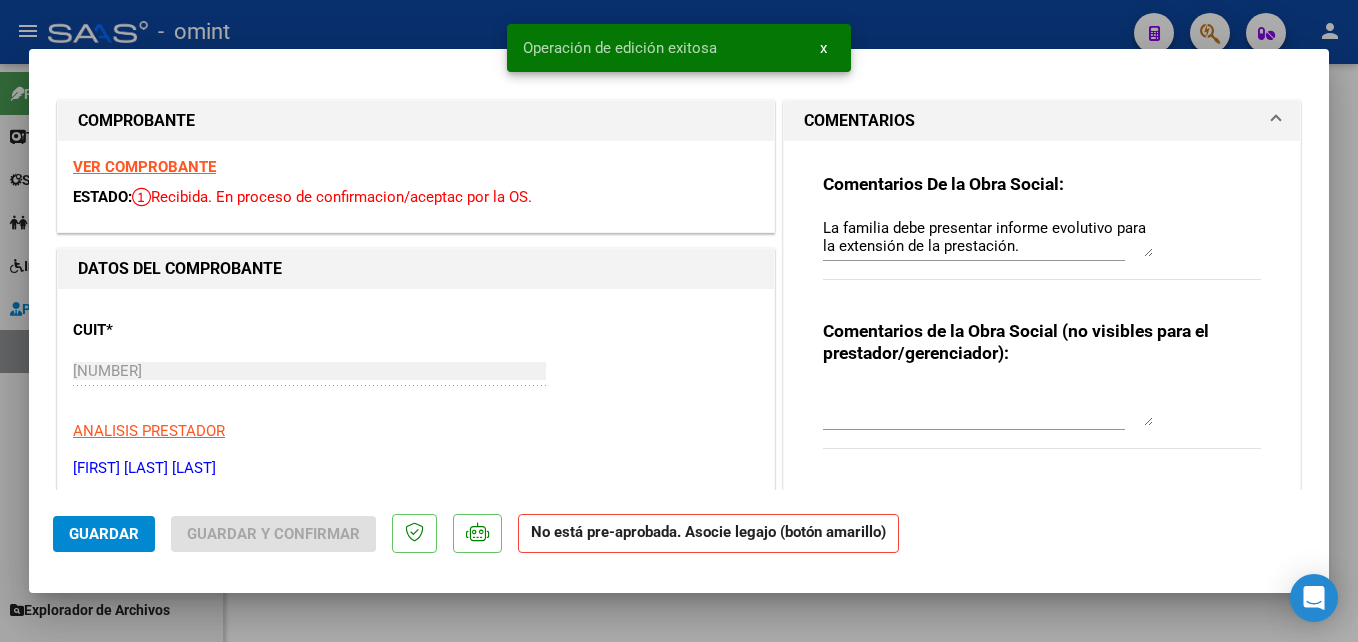 click at bounding box center (679, 321) 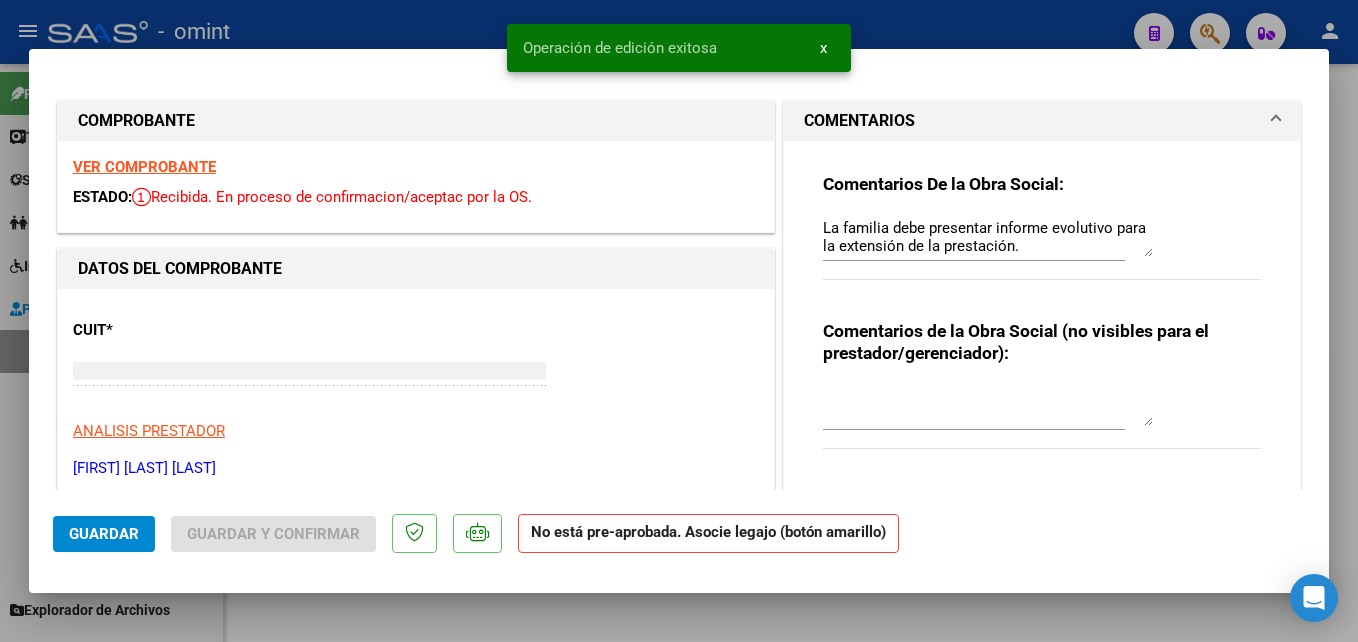 type 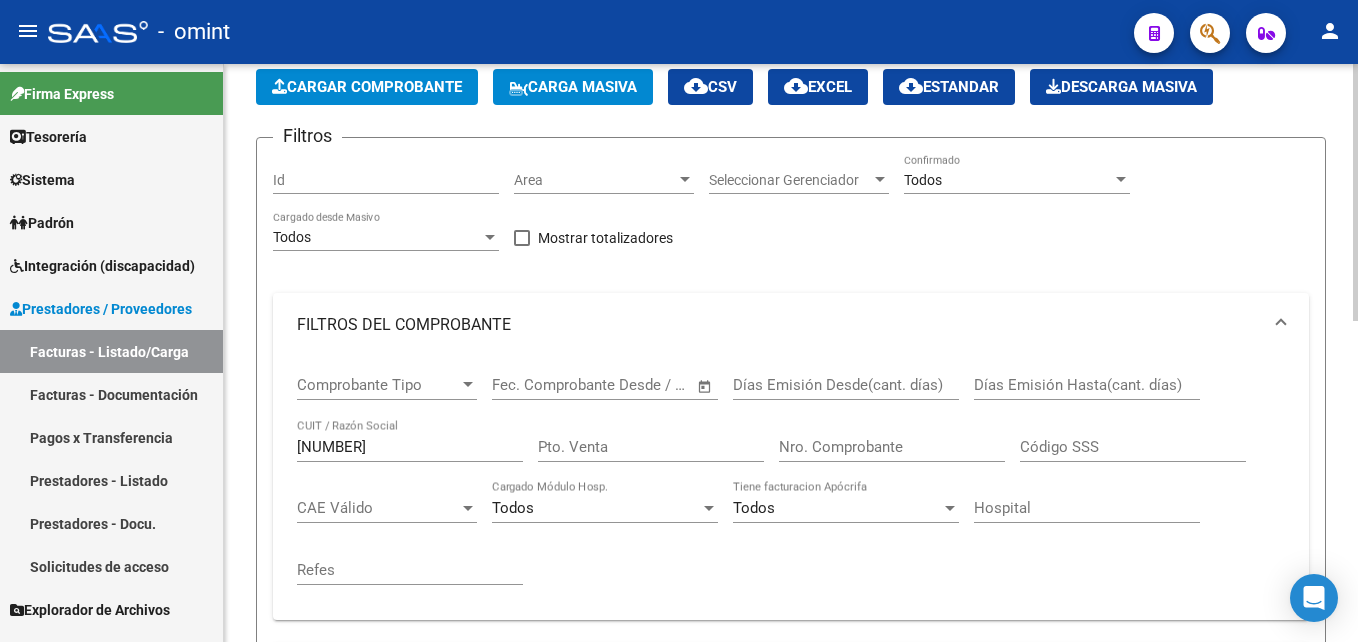 scroll, scrollTop: 95, scrollLeft: 0, axis: vertical 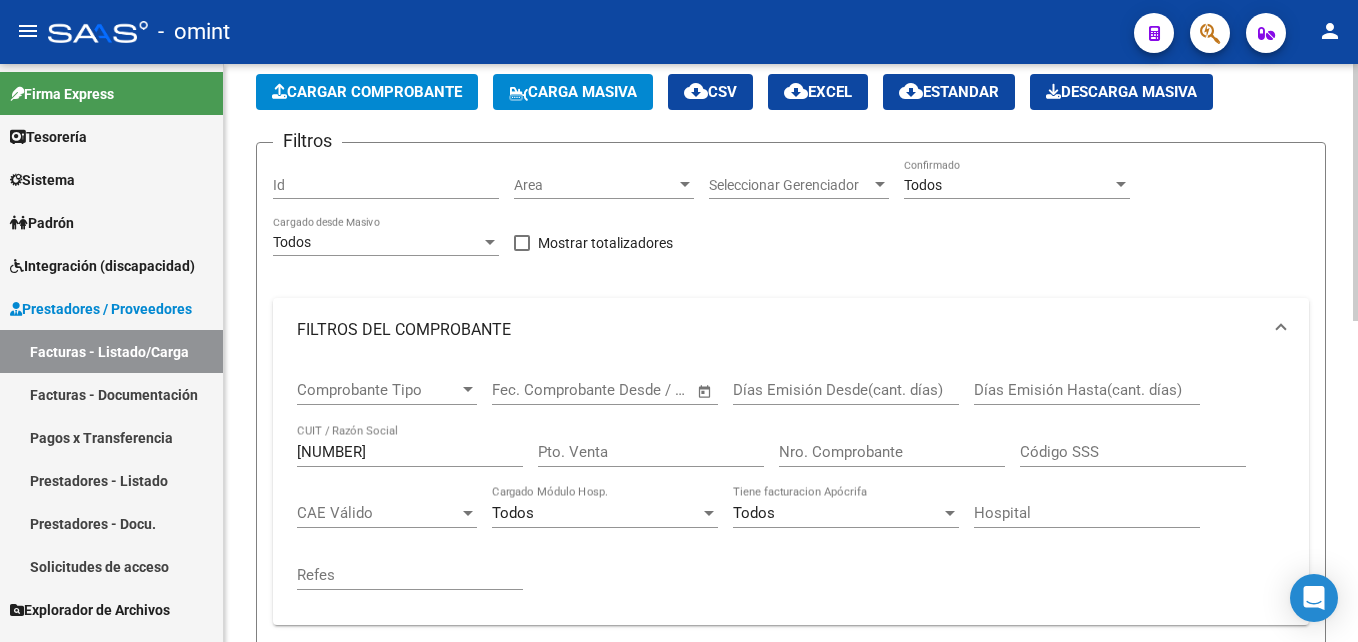 drag, startPoint x: 347, startPoint y: 439, endPoint x: 343, endPoint y: 451, distance: 12.649111 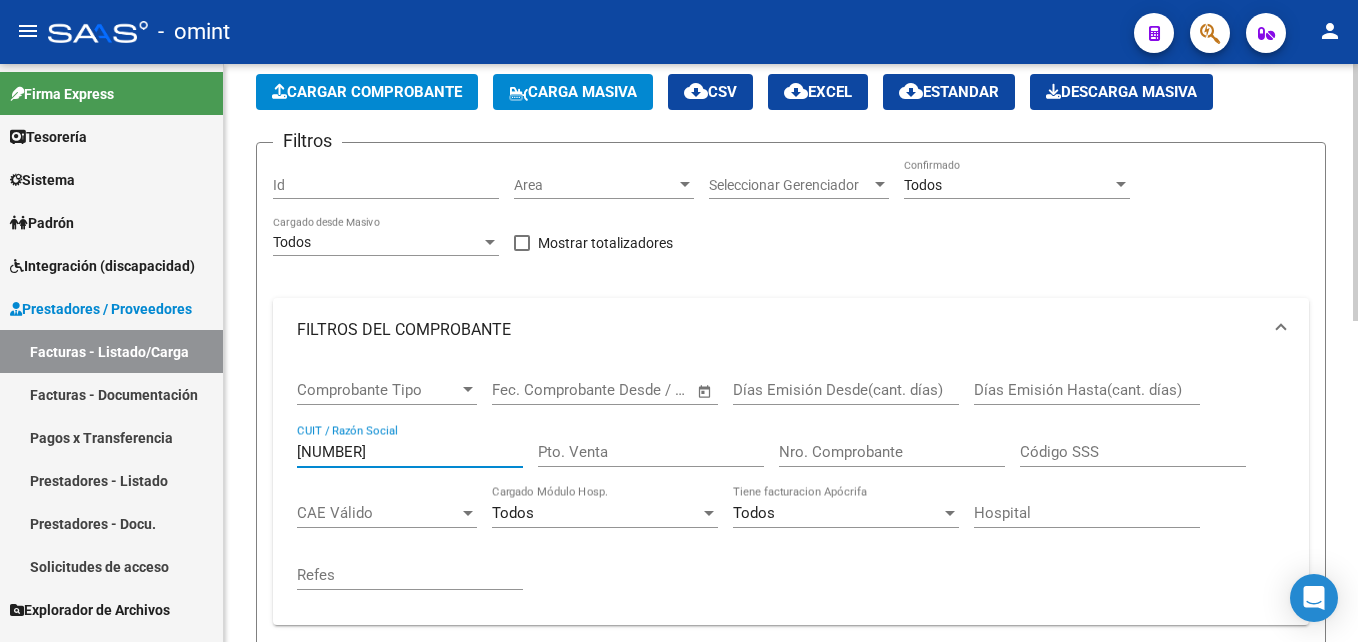 click on "[NUMBER]" at bounding box center (410, 452) 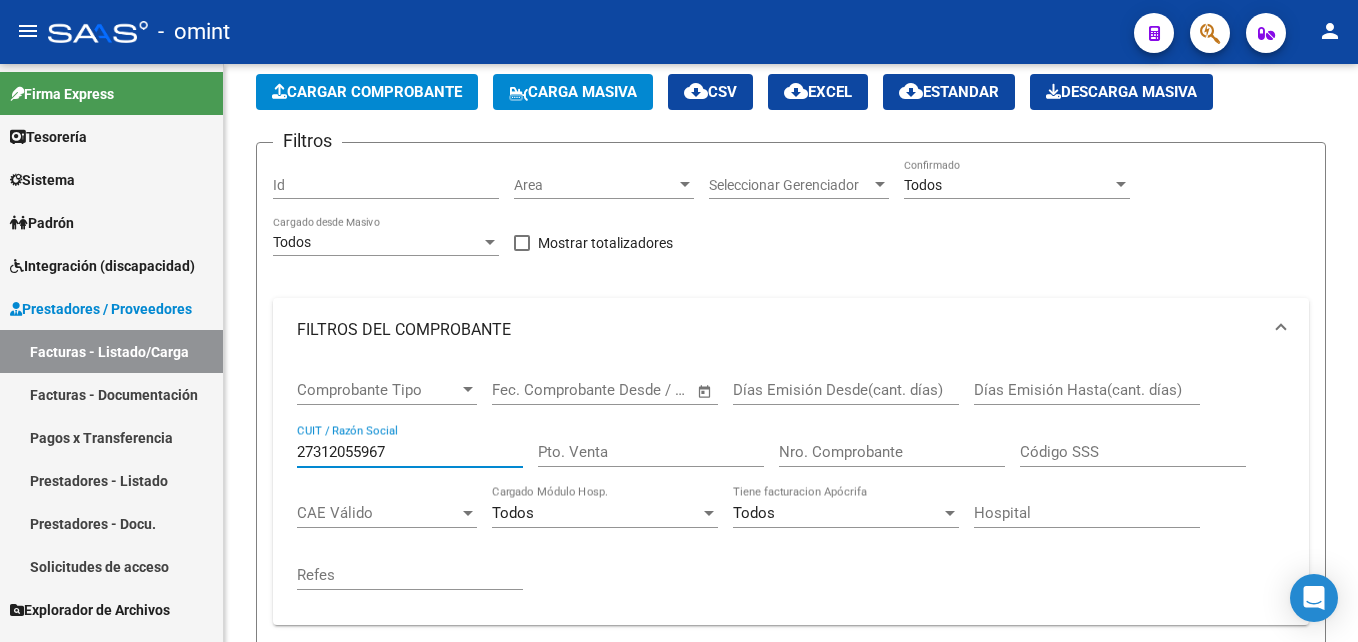type on "[NUMBER]" 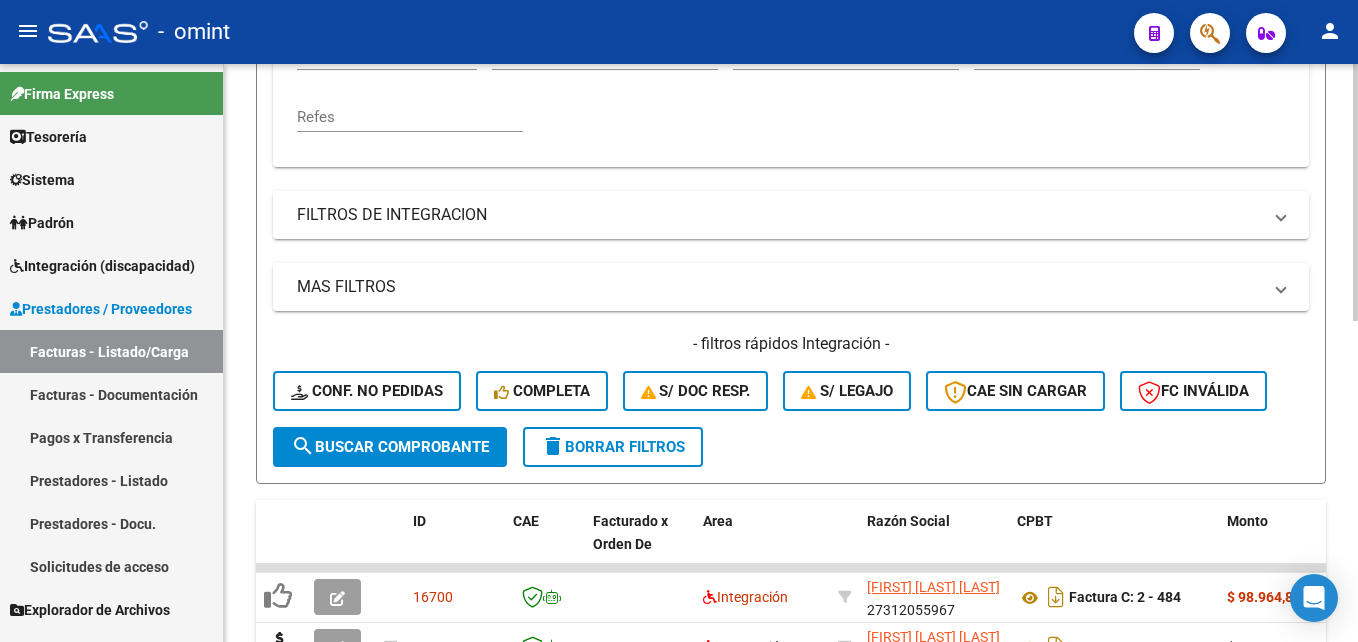 scroll, scrollTop: 720, scrollLeft: 0, axis: vertical 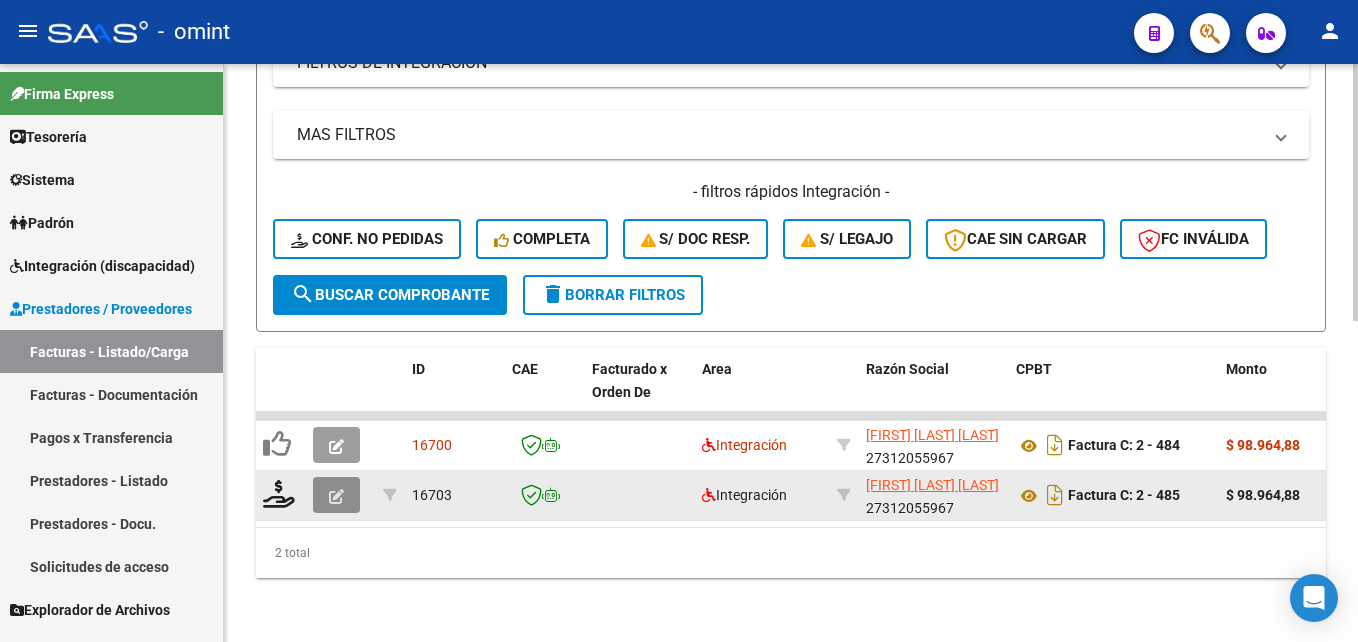 click 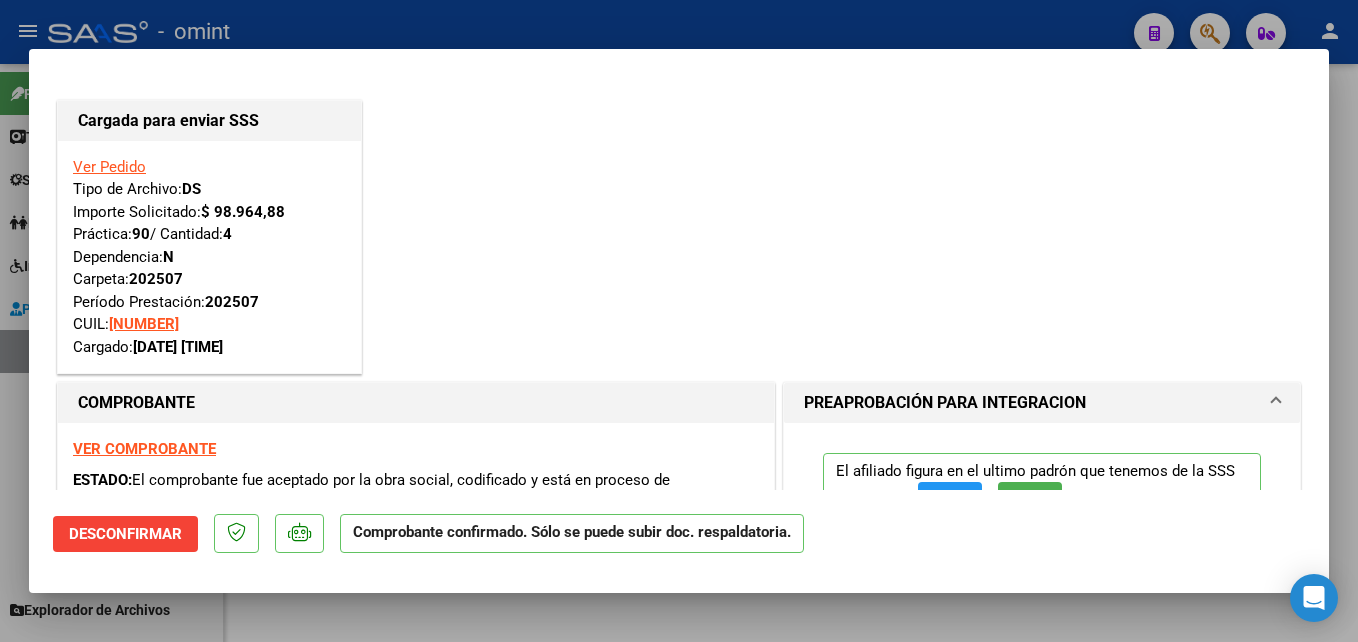 click at bounding box center [679, 321] 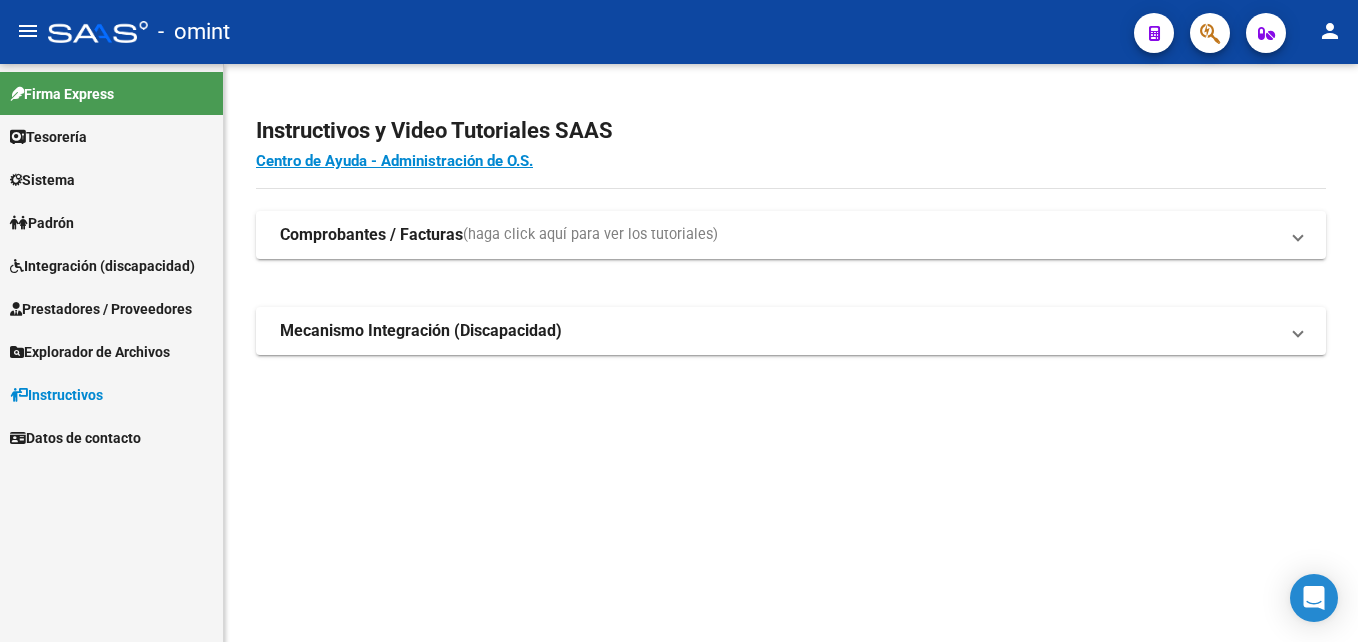 scroll, scrollTop: 0, scrollLeft: 0, axis: both 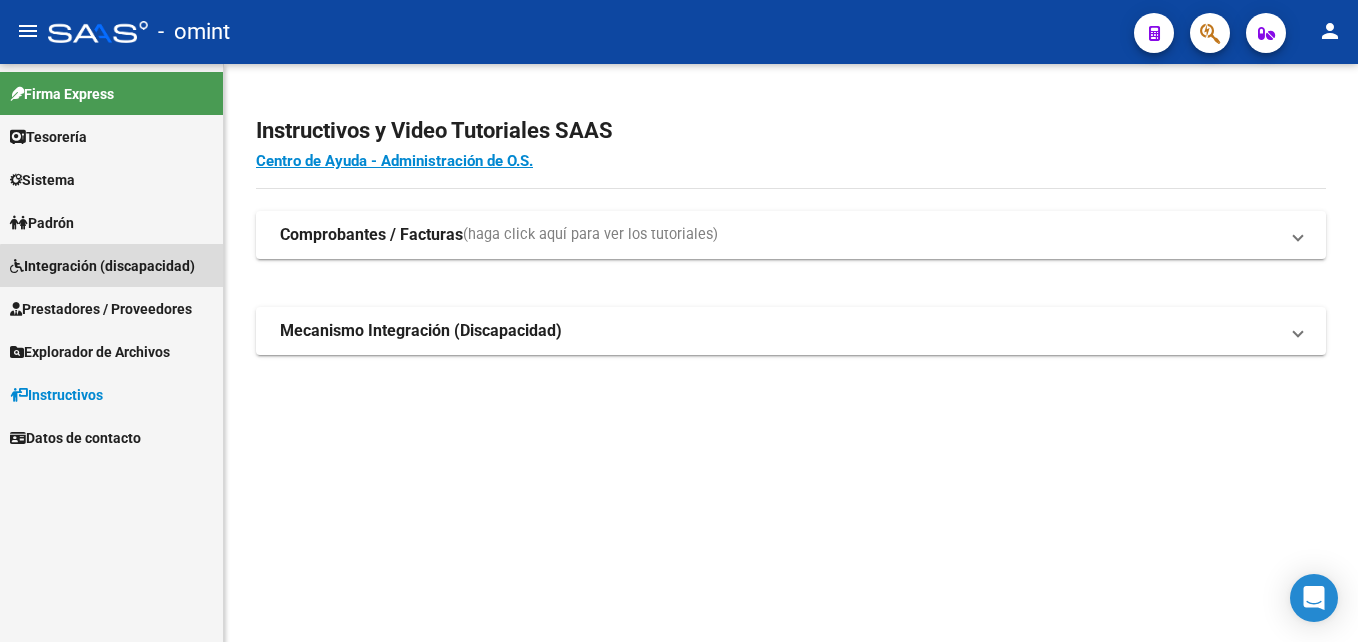 click on "Integración (discapacidad)" at bounding box center [102, 266] 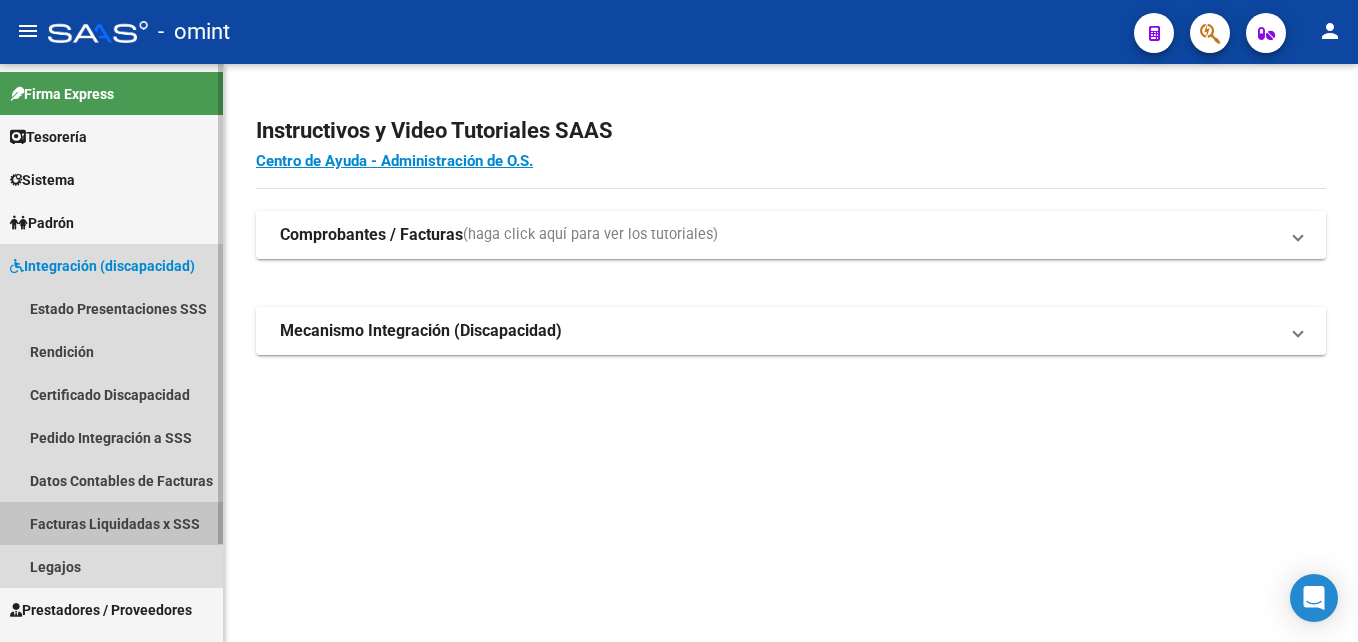 click on "Facturas Liquidadas x SSS" at bounding box center [111, 523] 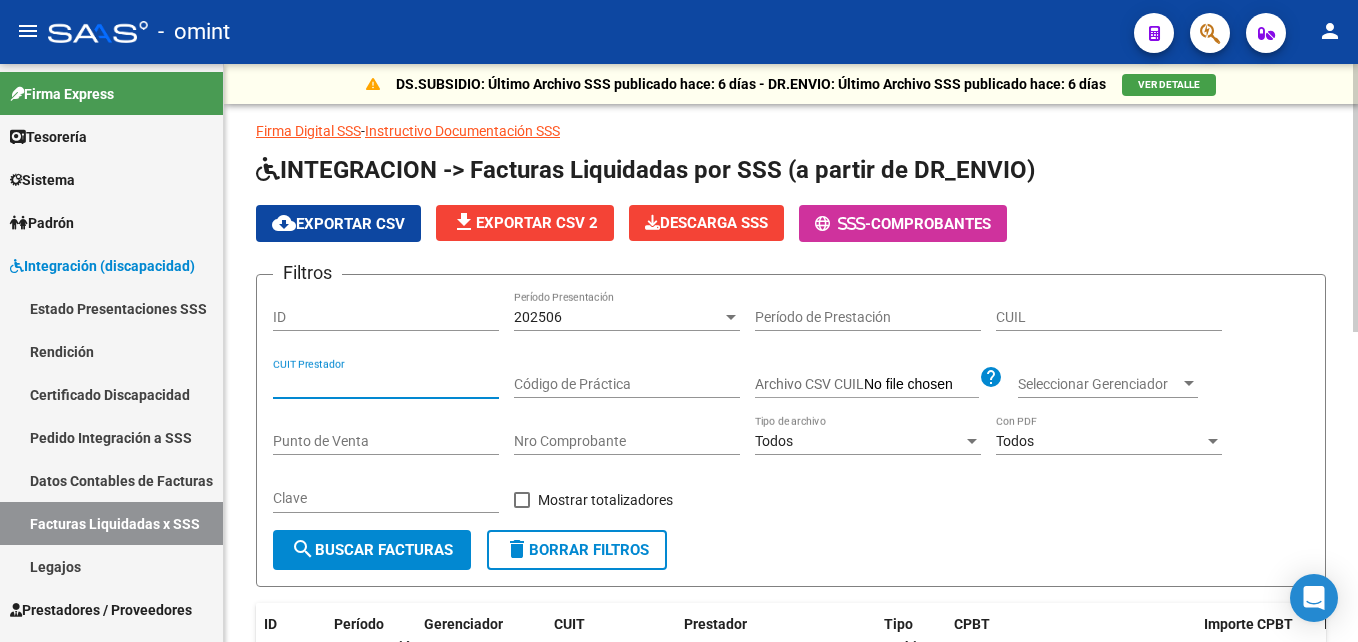 click on "CUIT Prestador" at bounding box center (386, 384) 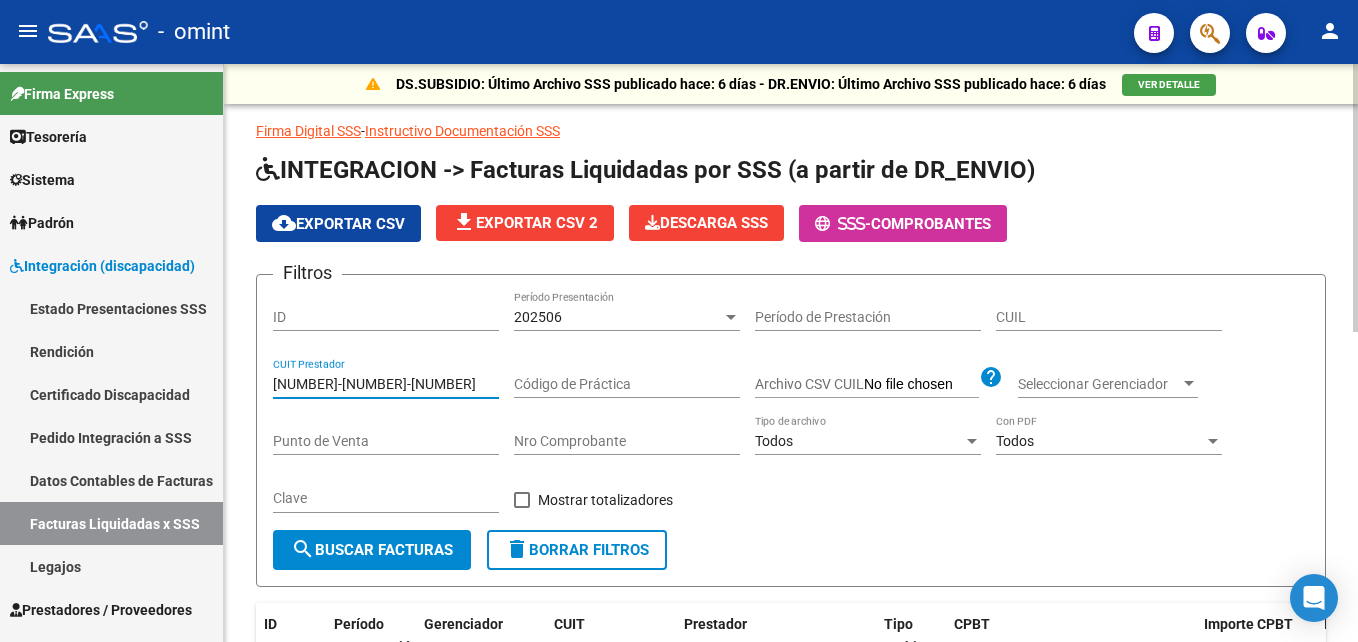 type on "27-22675534-4" 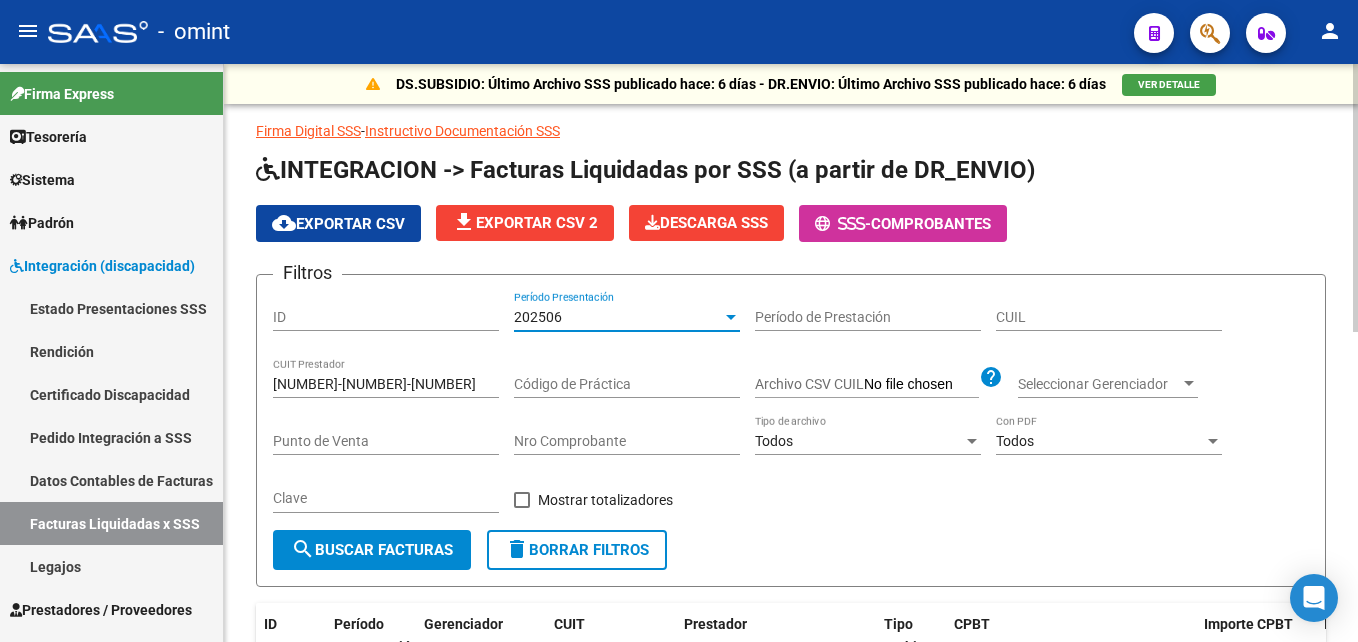 click on "202506" at bounding box center (618, 317) 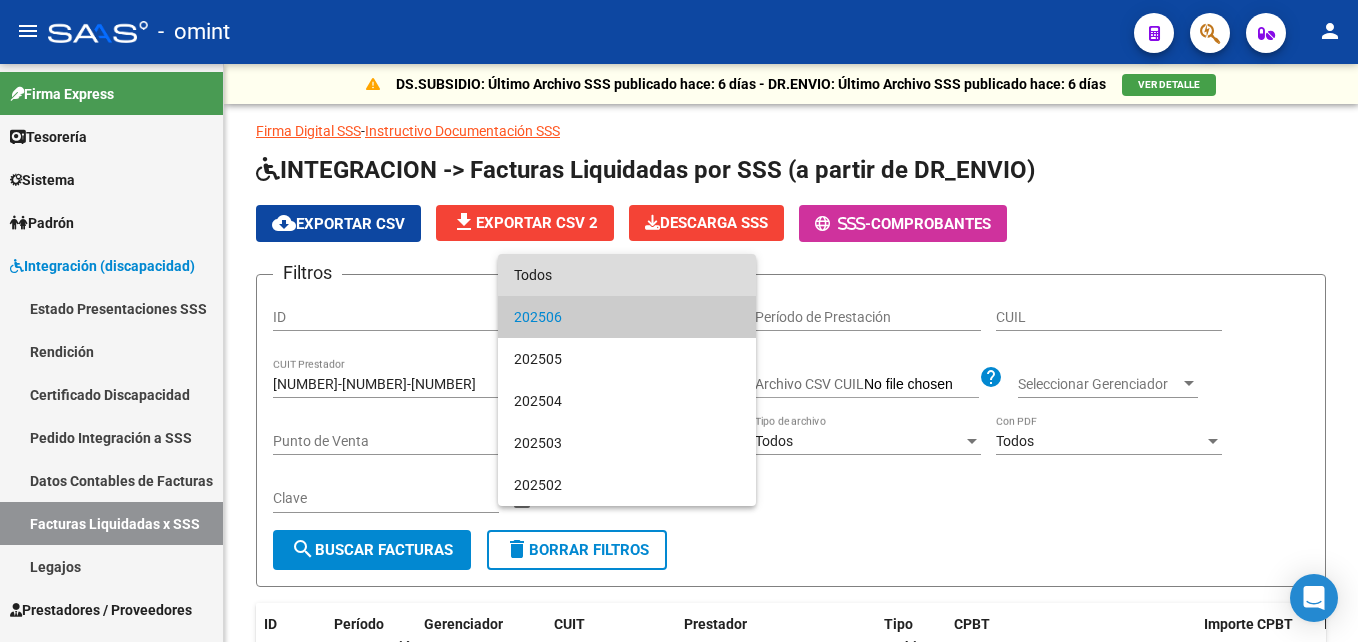 click on "Todos" at bounding box center [627, 275] 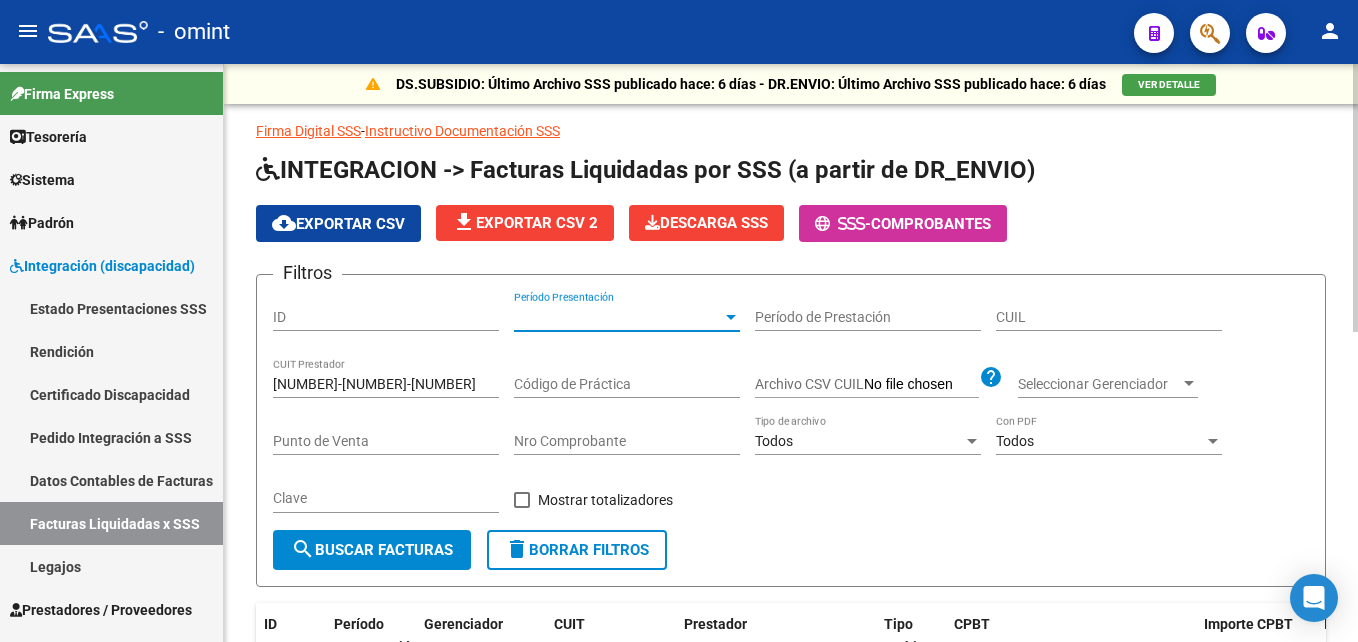 click on "CUIL" at bounding box center (1109, 317) 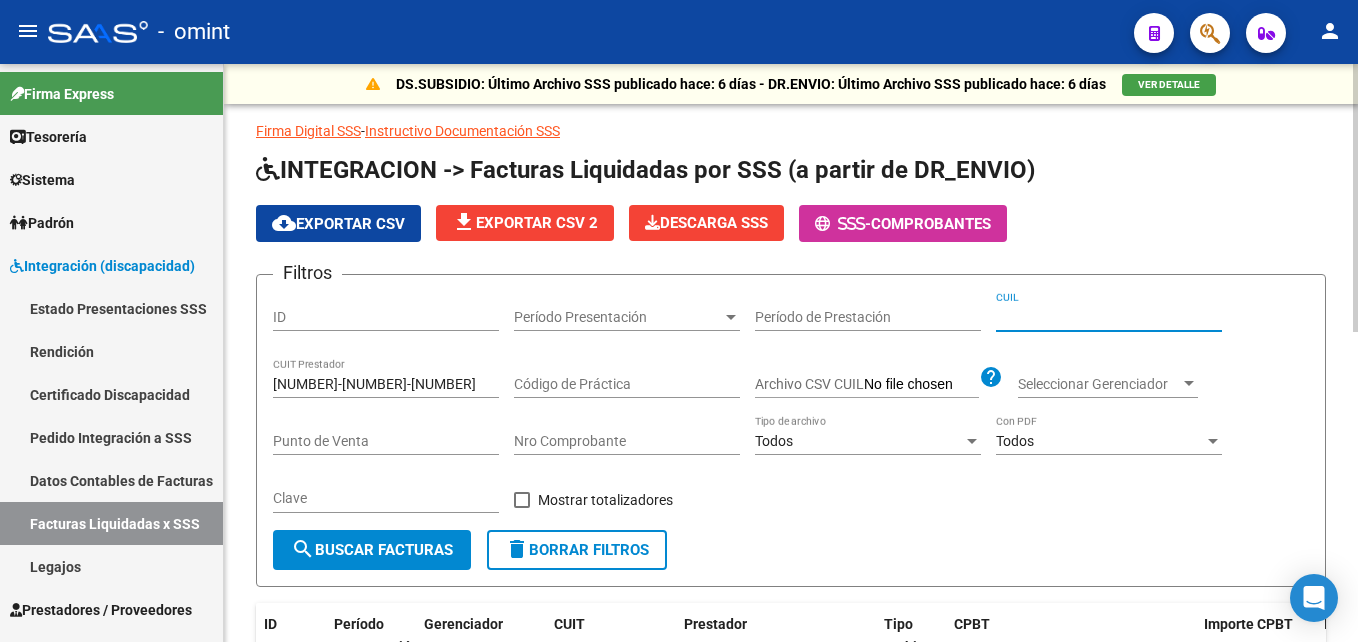paste on "[NUMBER]" 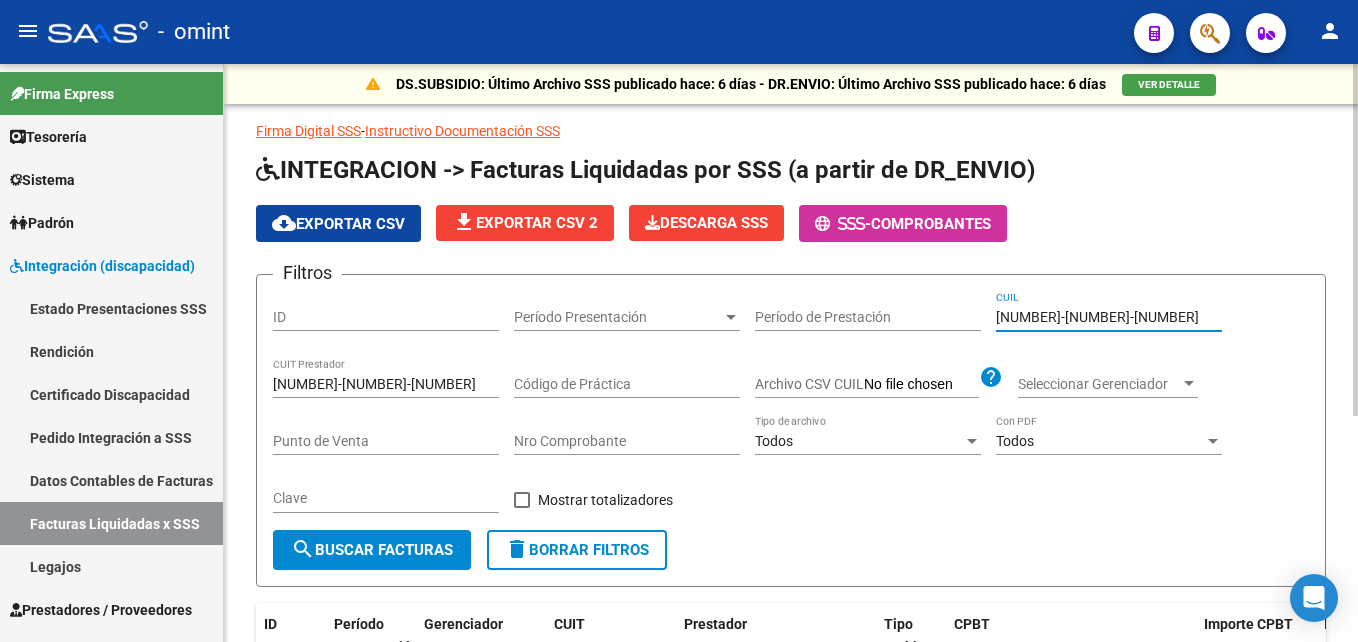 scroll, scrollTop: 370, scrollLeft: 0, axis: vertical 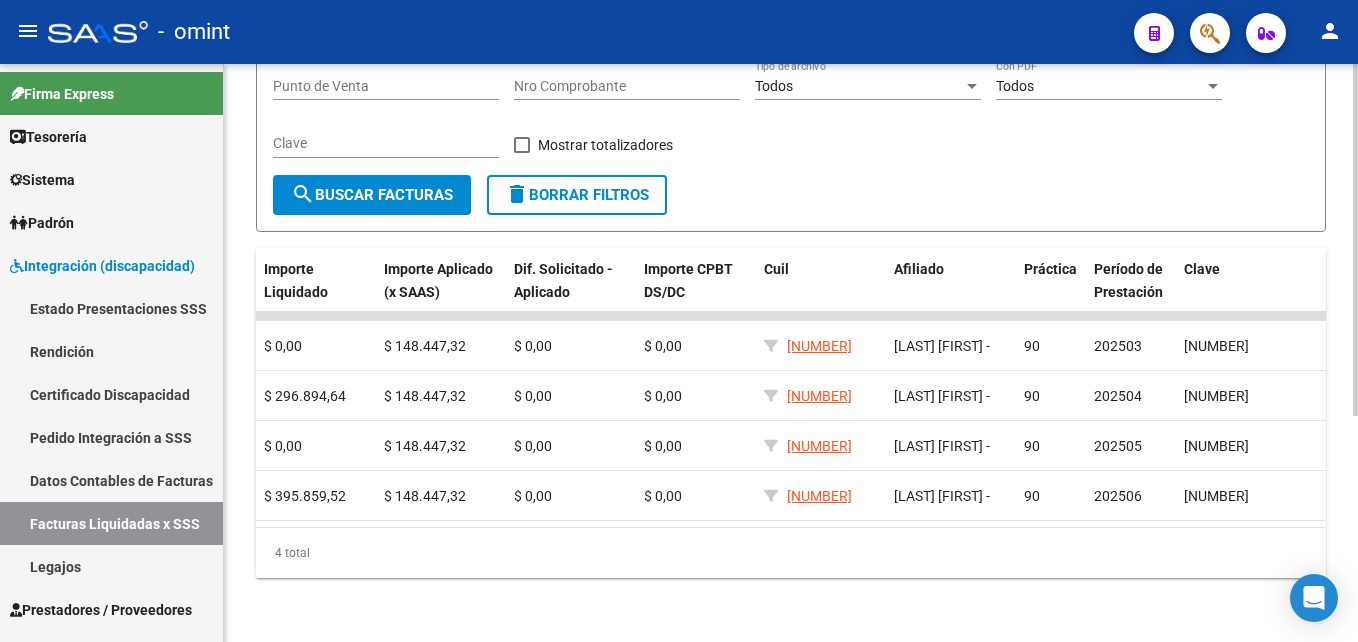 type on "[NUMBER]" 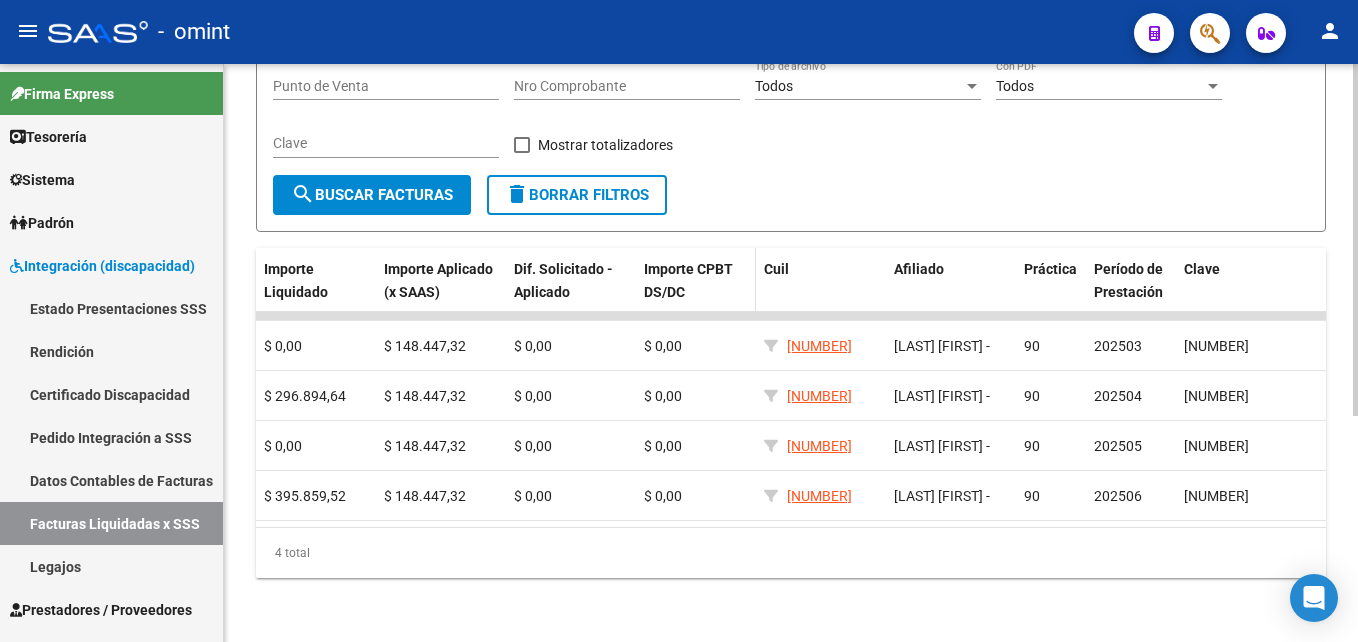 scroll, scrollTop: 367, scrollLeft: 0, axis: vertical 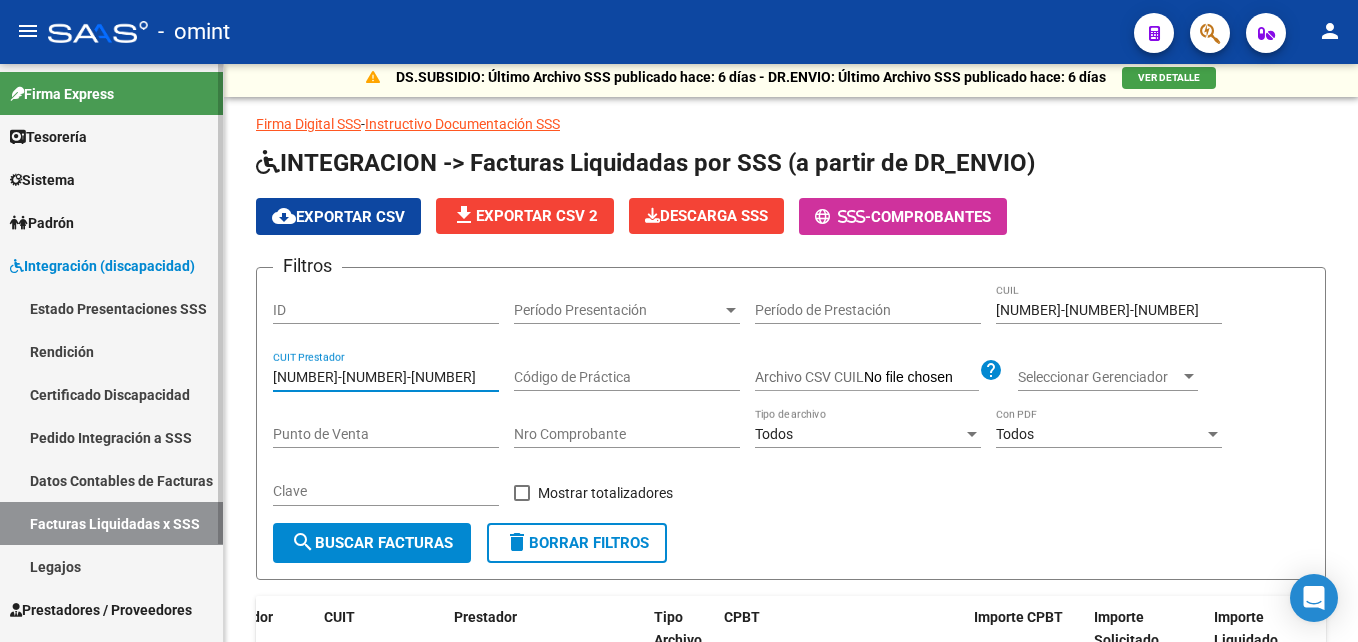 drag, startPoint x: 392, startPoint y: 380, endPoint x: 197, endPoint y: 353, distance: 196.86035 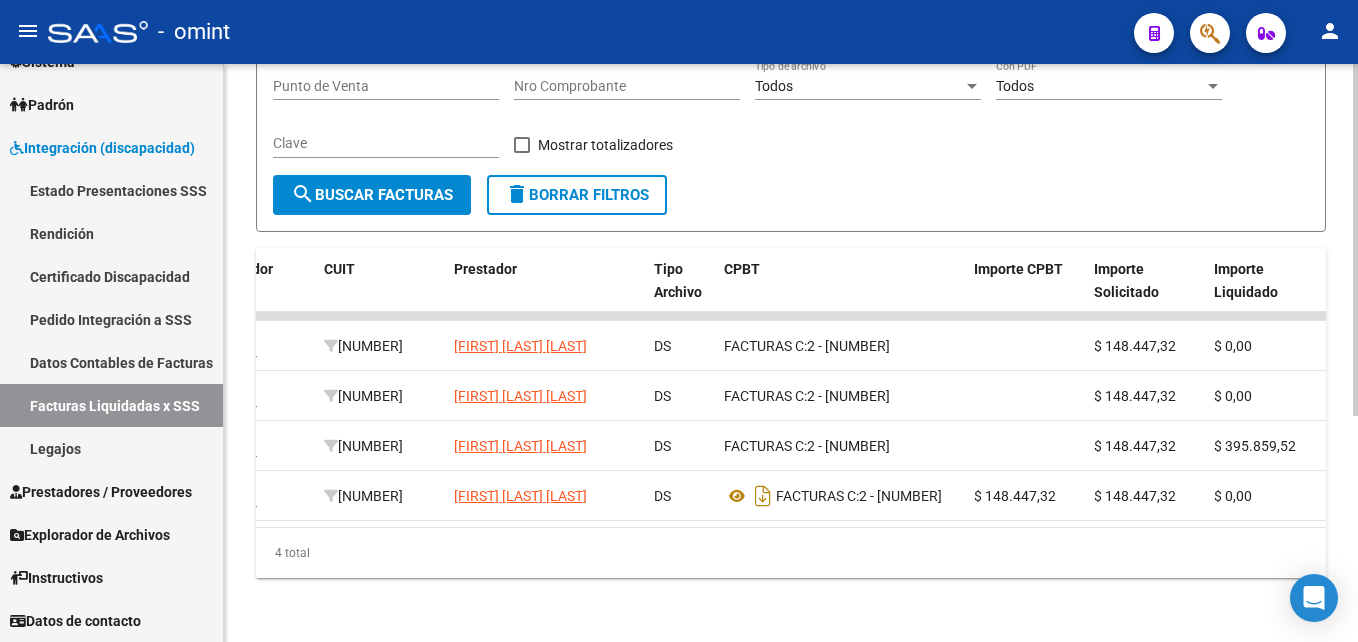 scroll, scrollTop: 369, scrollLeft: 0, axis: vertical 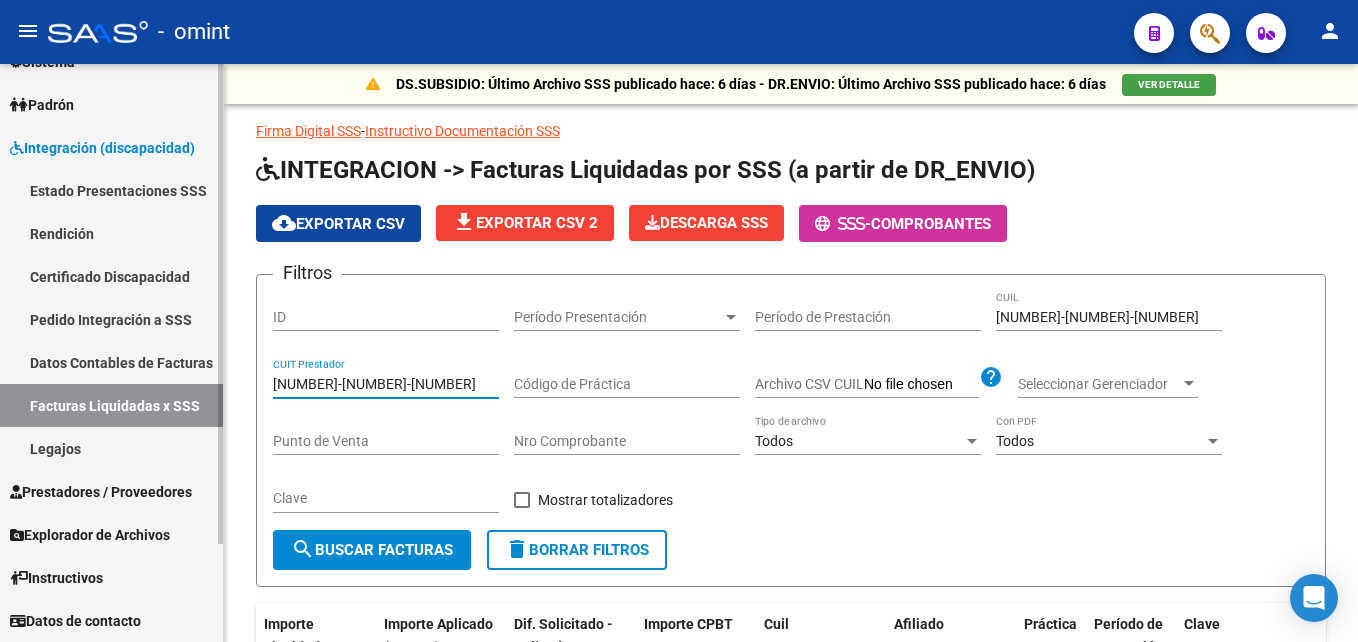 drag, startPoint x: 393, startPoint y: 376, endPoint x: 102, endPoint y: 377, distance: 291.0017 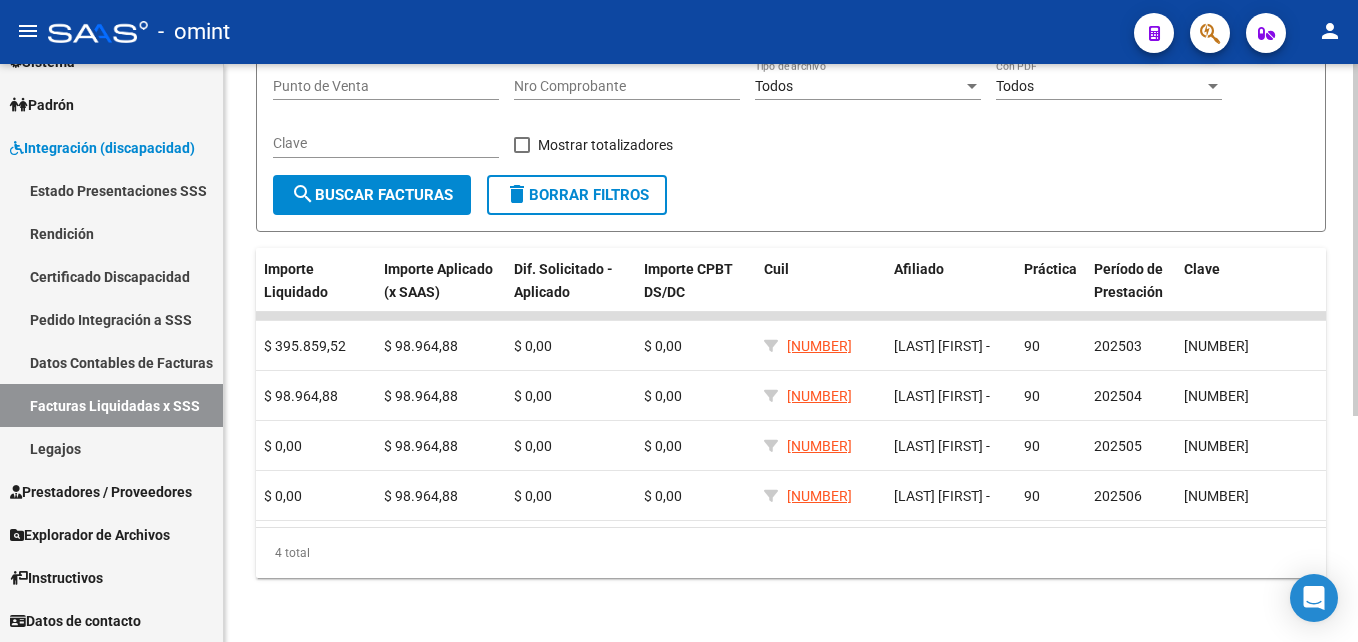 scroll, scrollTop: 369, scrollLeft: 0, axis: vertical 